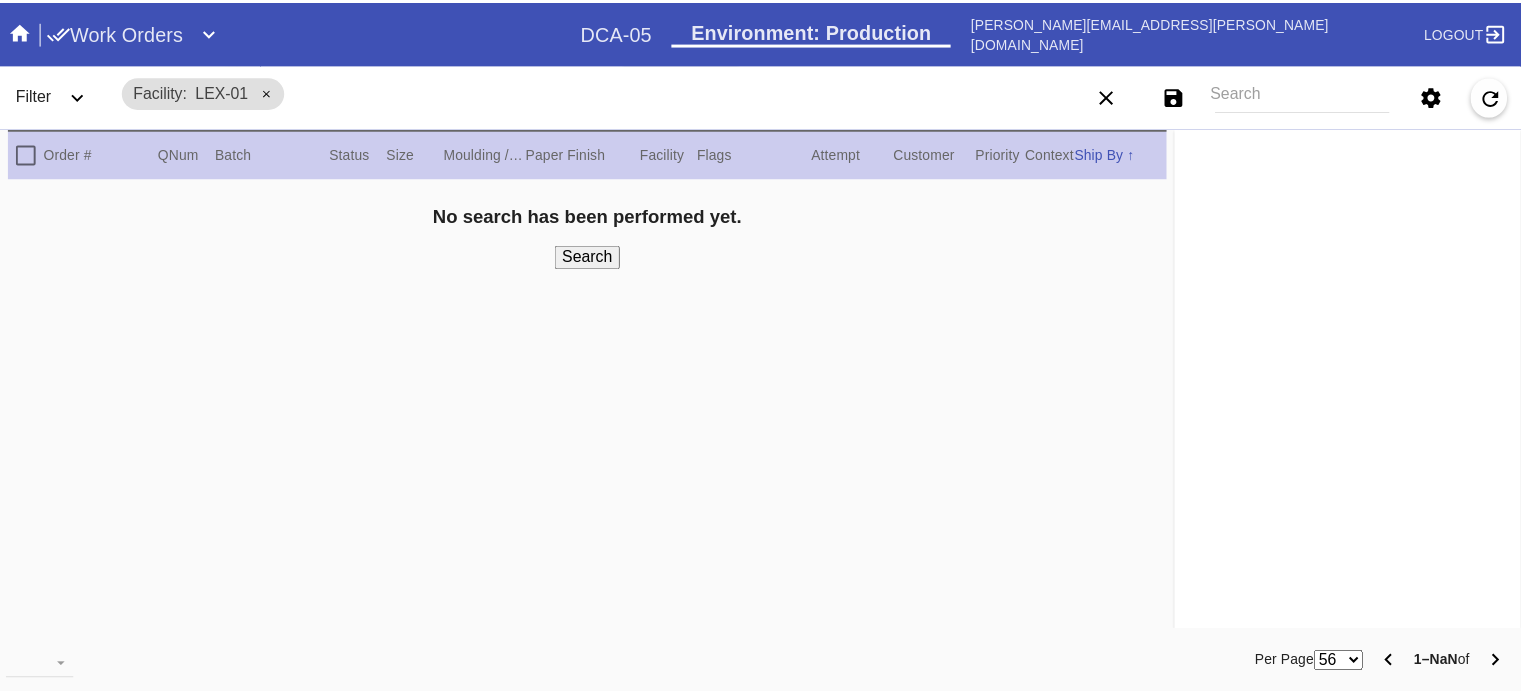 scroll, scrollTop: 0, scrollLeft: 0, axis: both 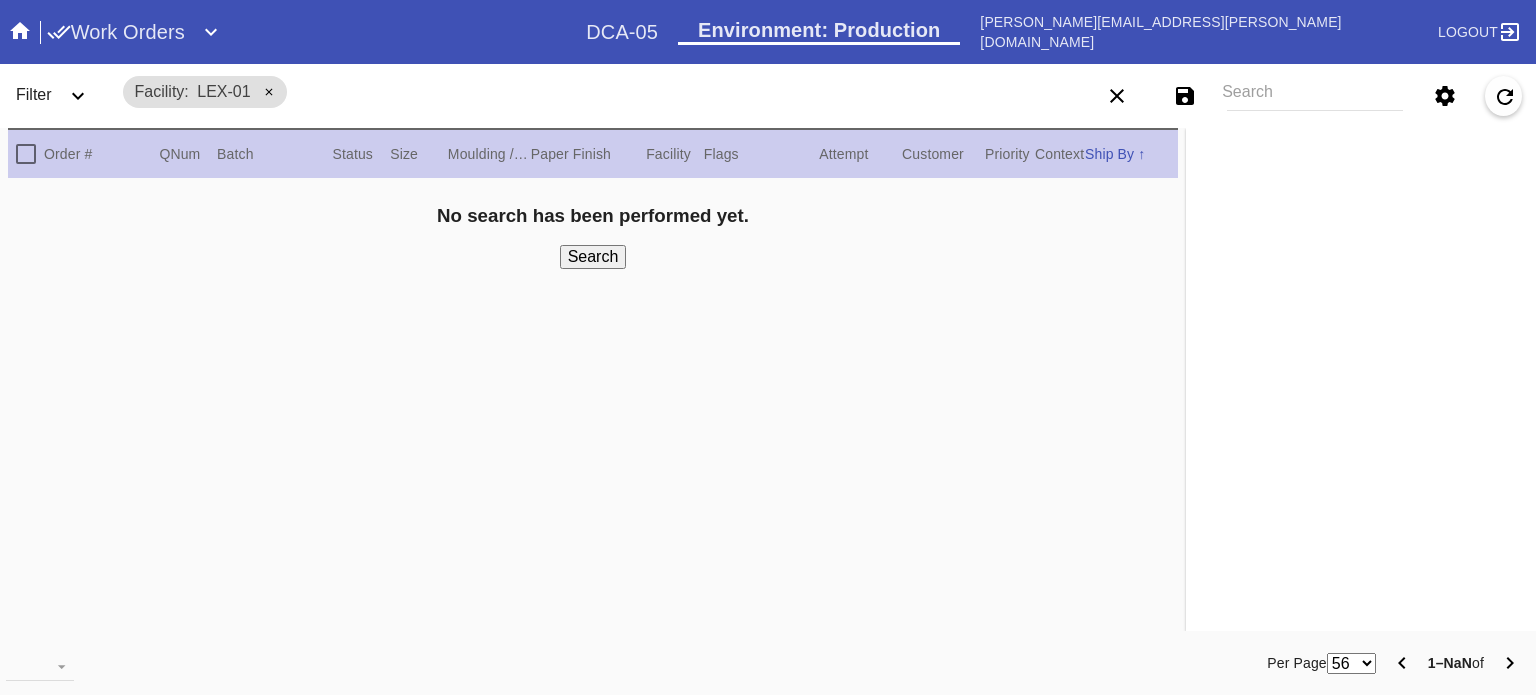 click on "Work Orders" at bounding box center [116, 32] 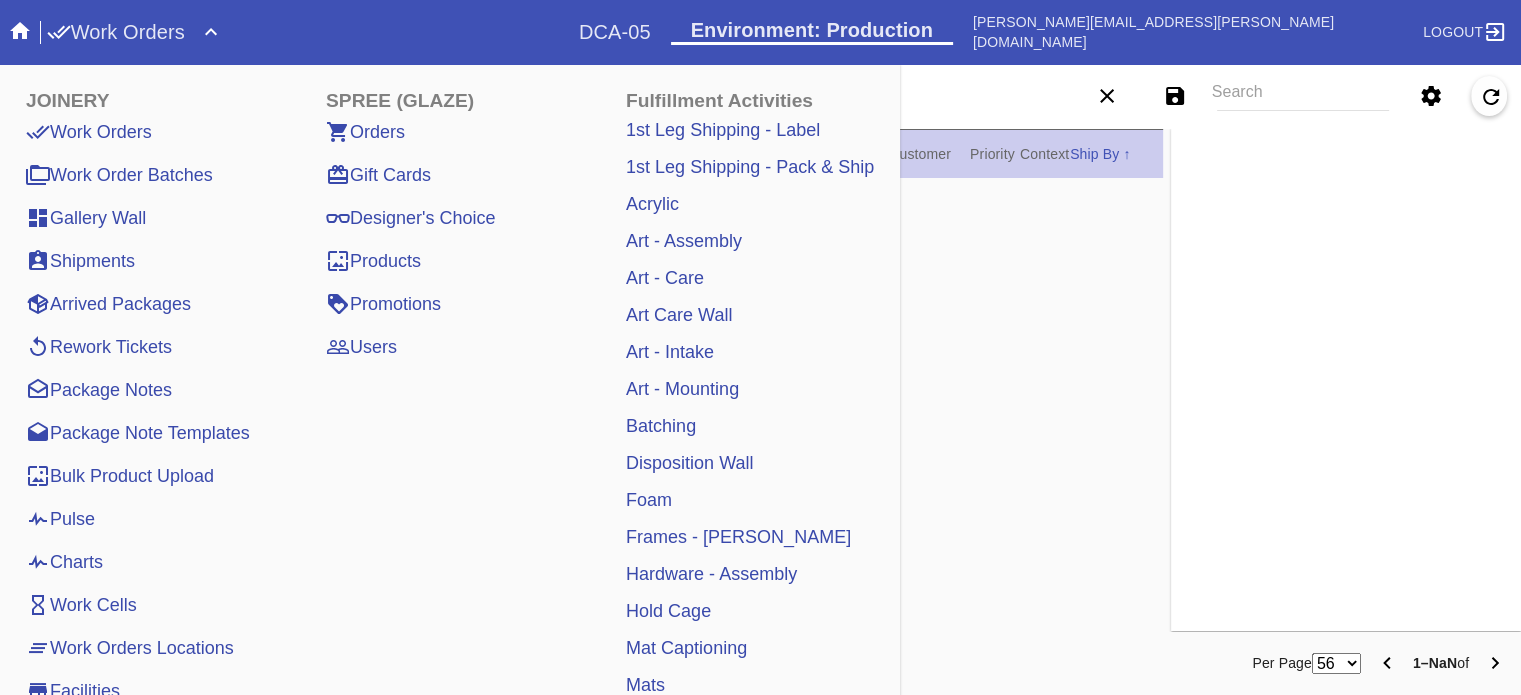 click on "Pulse" at bounding box center (60, 519) 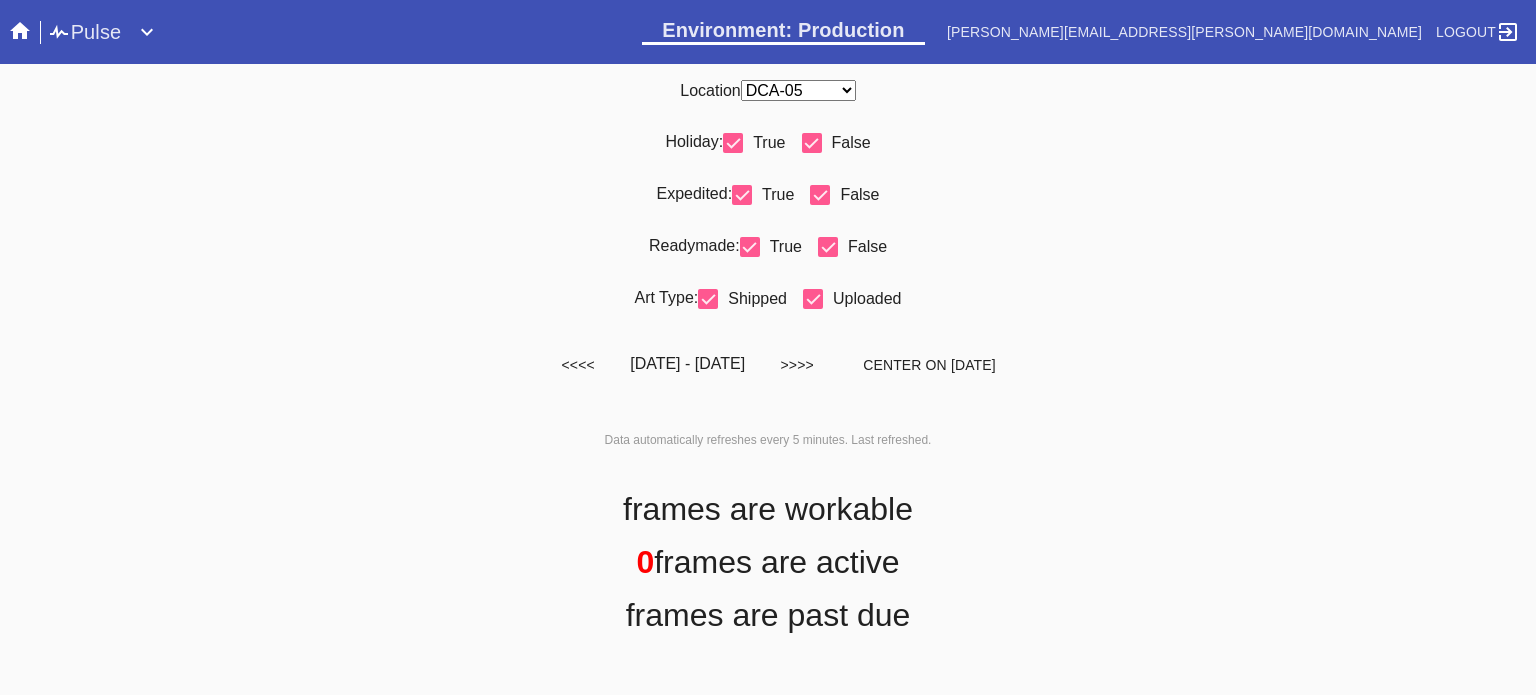 scroll, scrollTop: 0, scrollLeft: 0, axis: both 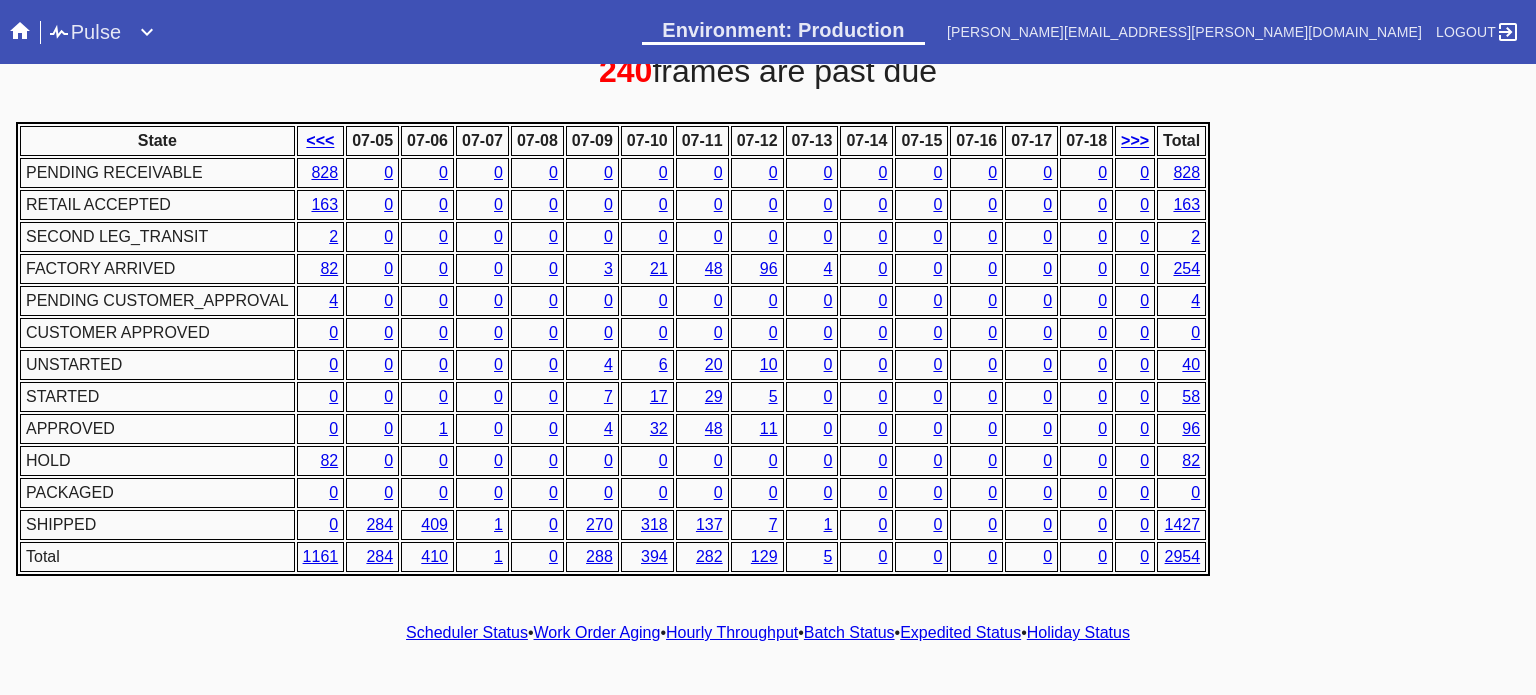 click on "Hourly Throughput" at bounding box center [732, 632] 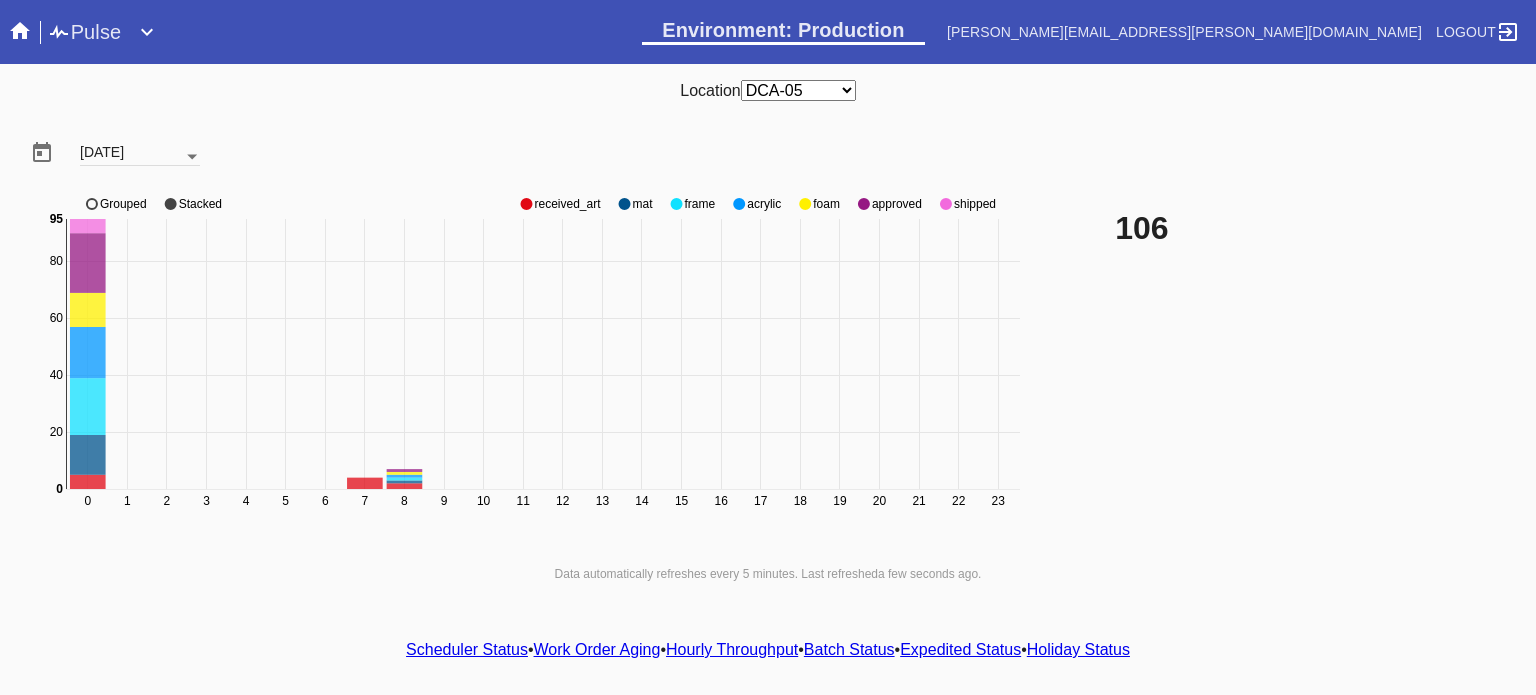 click at bounding box center [192, 157] 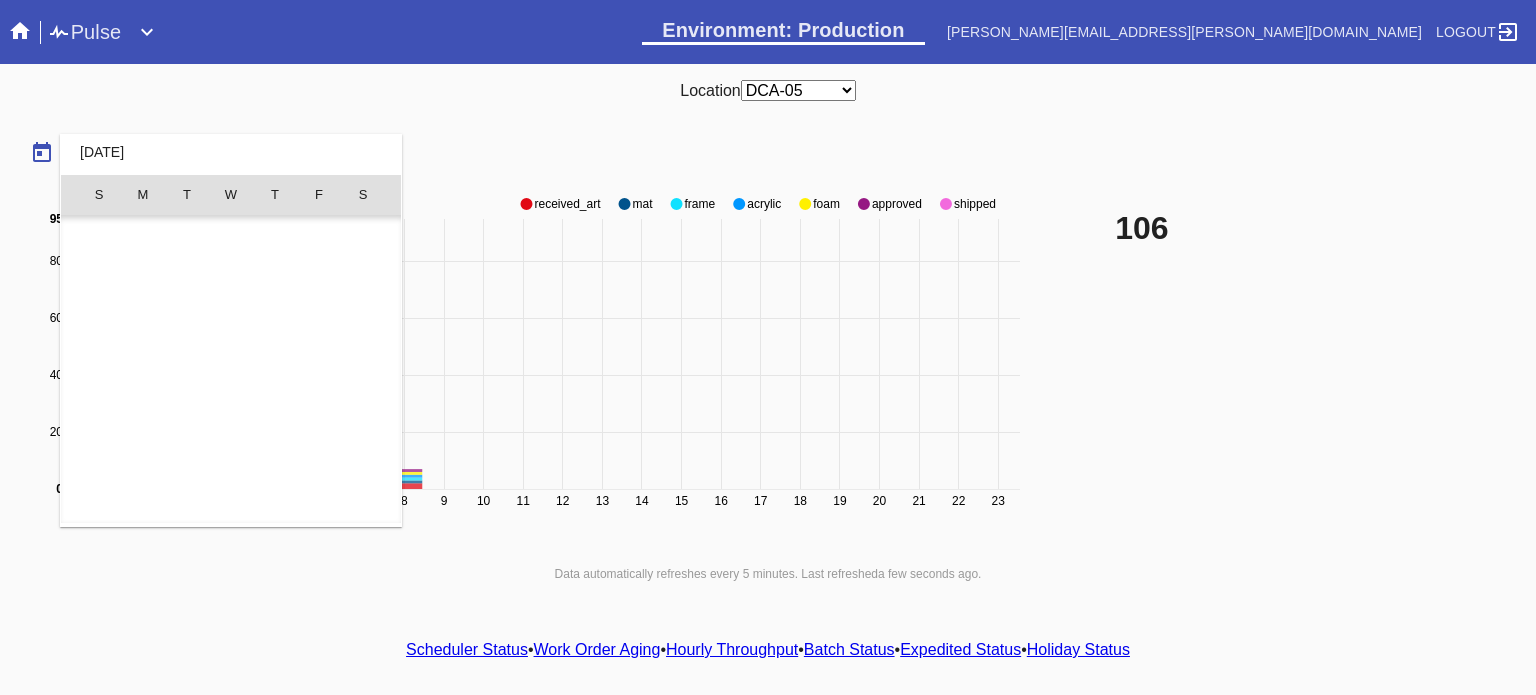 scroll, scrollTop: 462690, scrollLeft: 0, axis: vertical 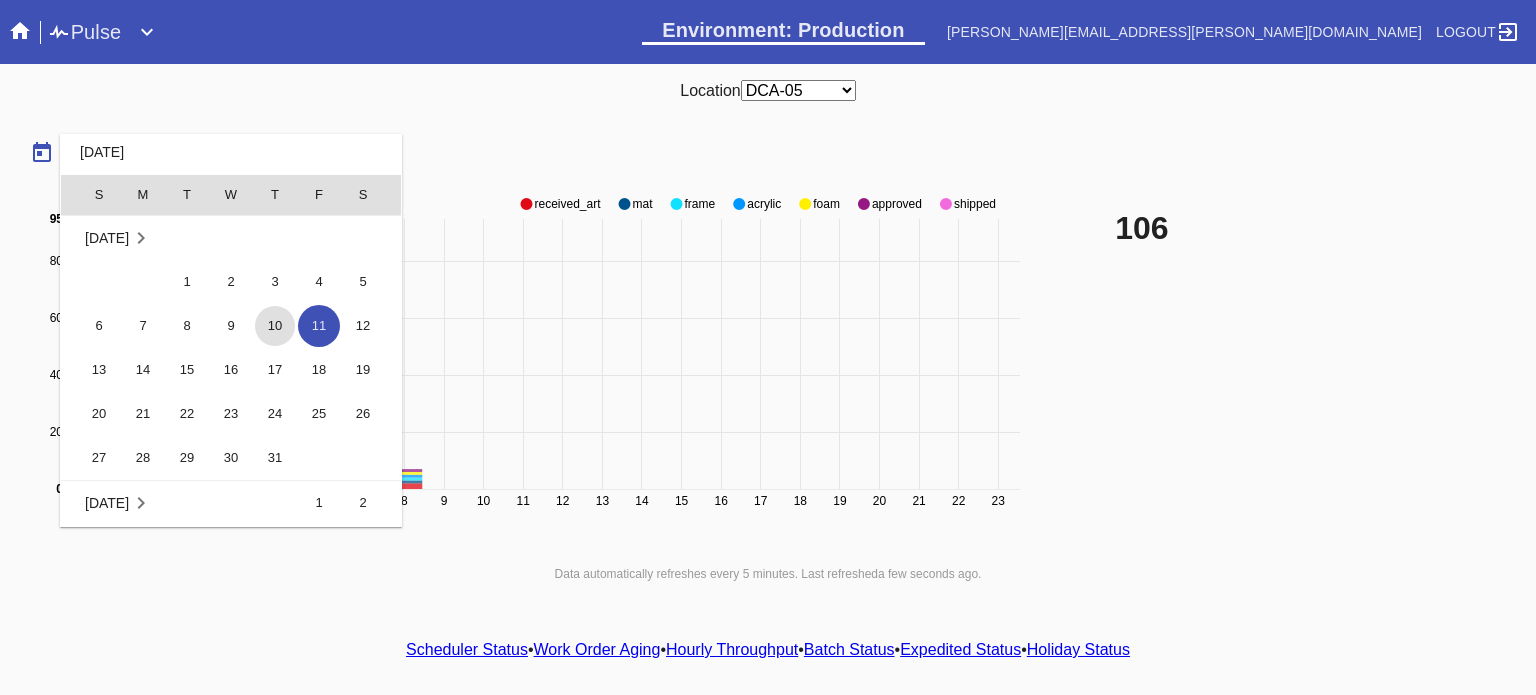 click on "10" at bounding box center (275, 326) 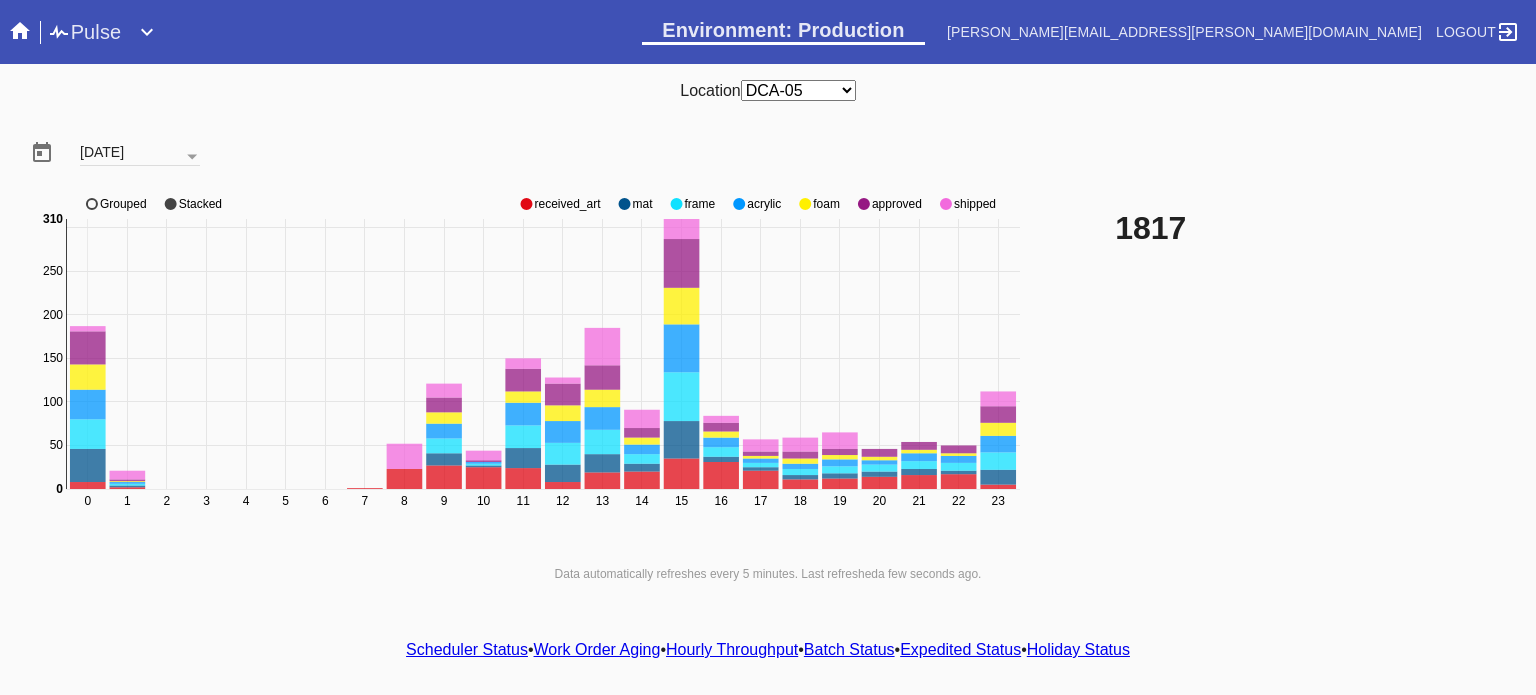 click on "approved" 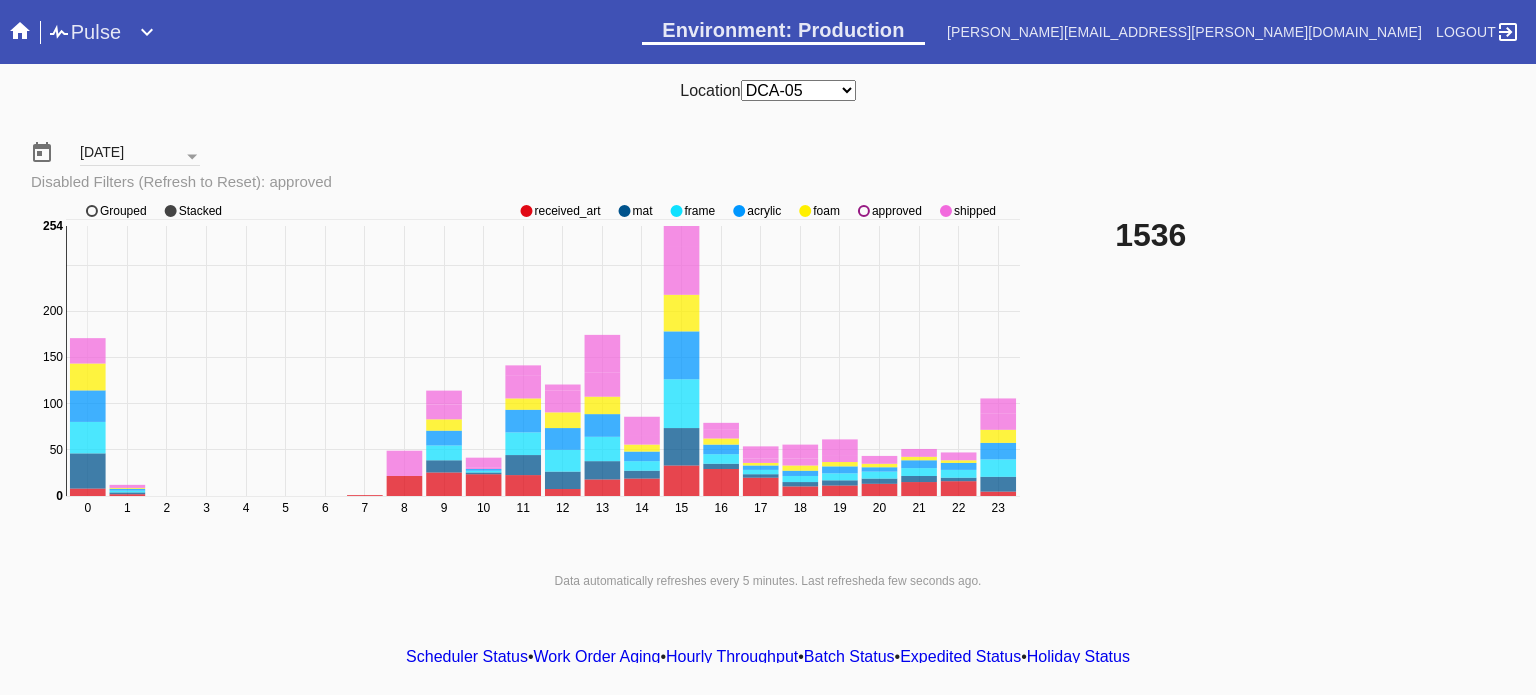 click on "approved" 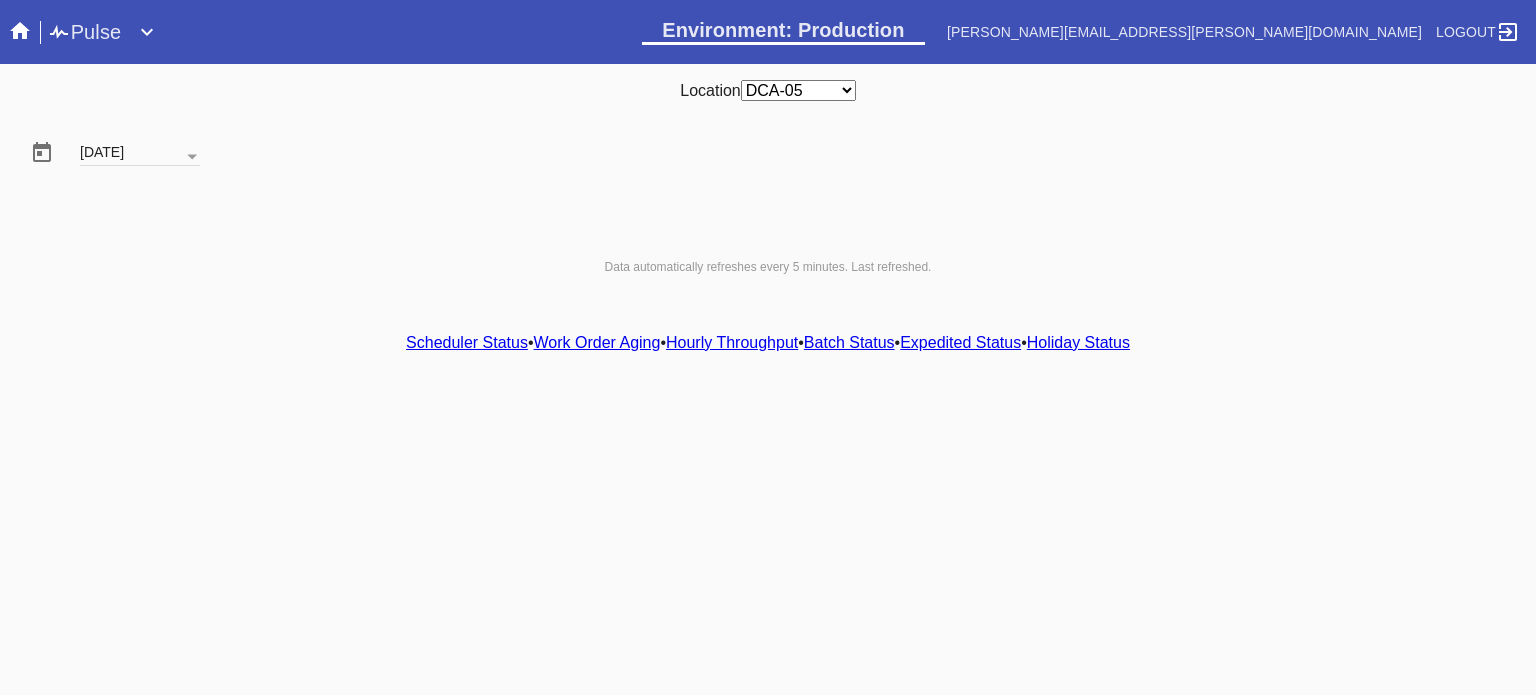 scroll, scrollTop: 0, scrollLeft: 0, axis: both 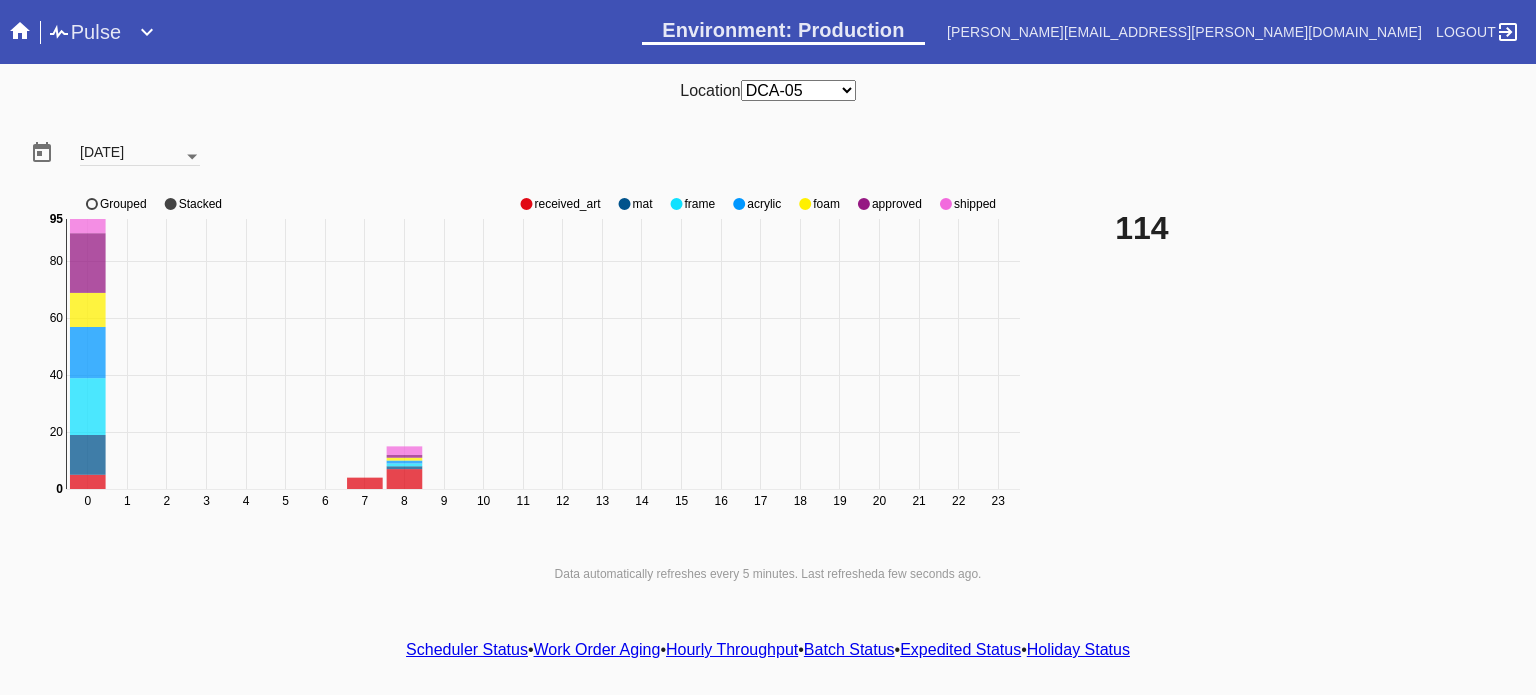 click at bounding box center (192, 157) 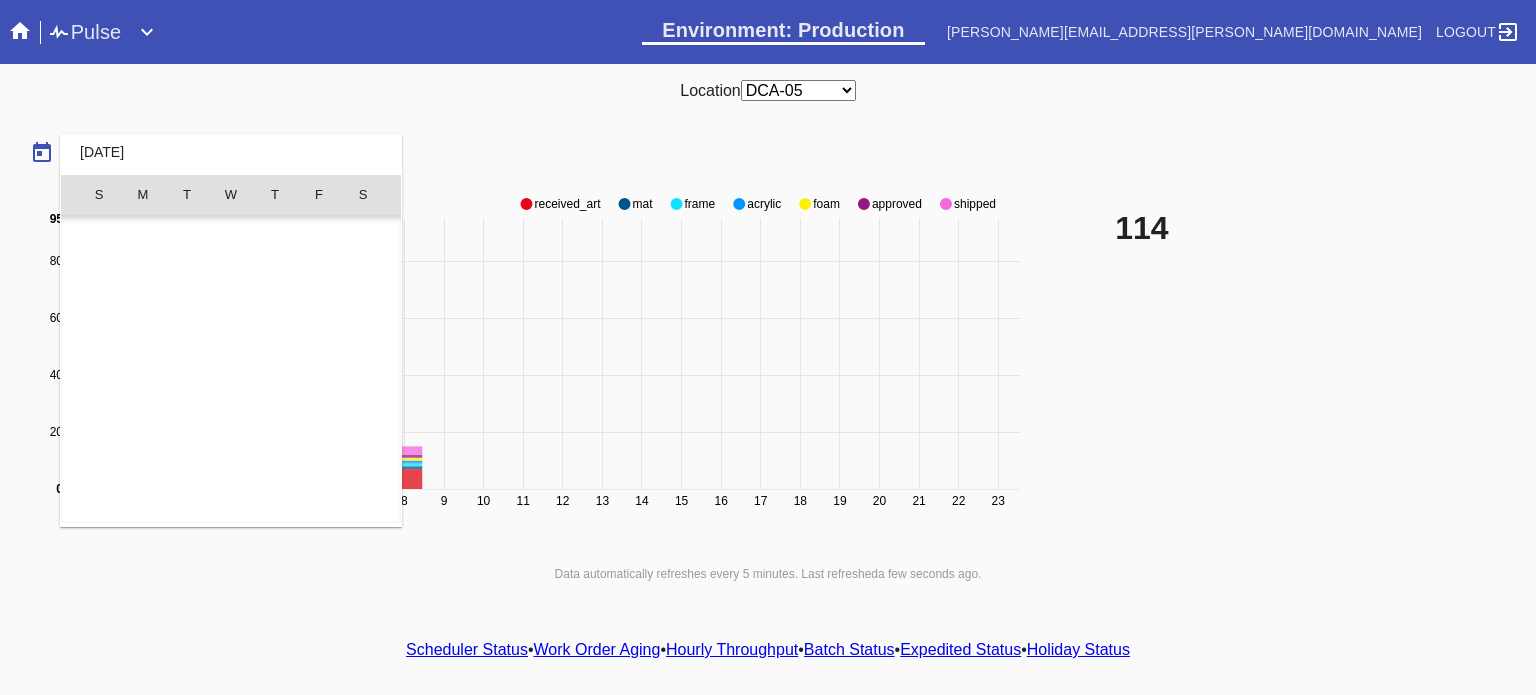 scroll, scrollTop: 462690, scrollLeft: 0, axis: vertical 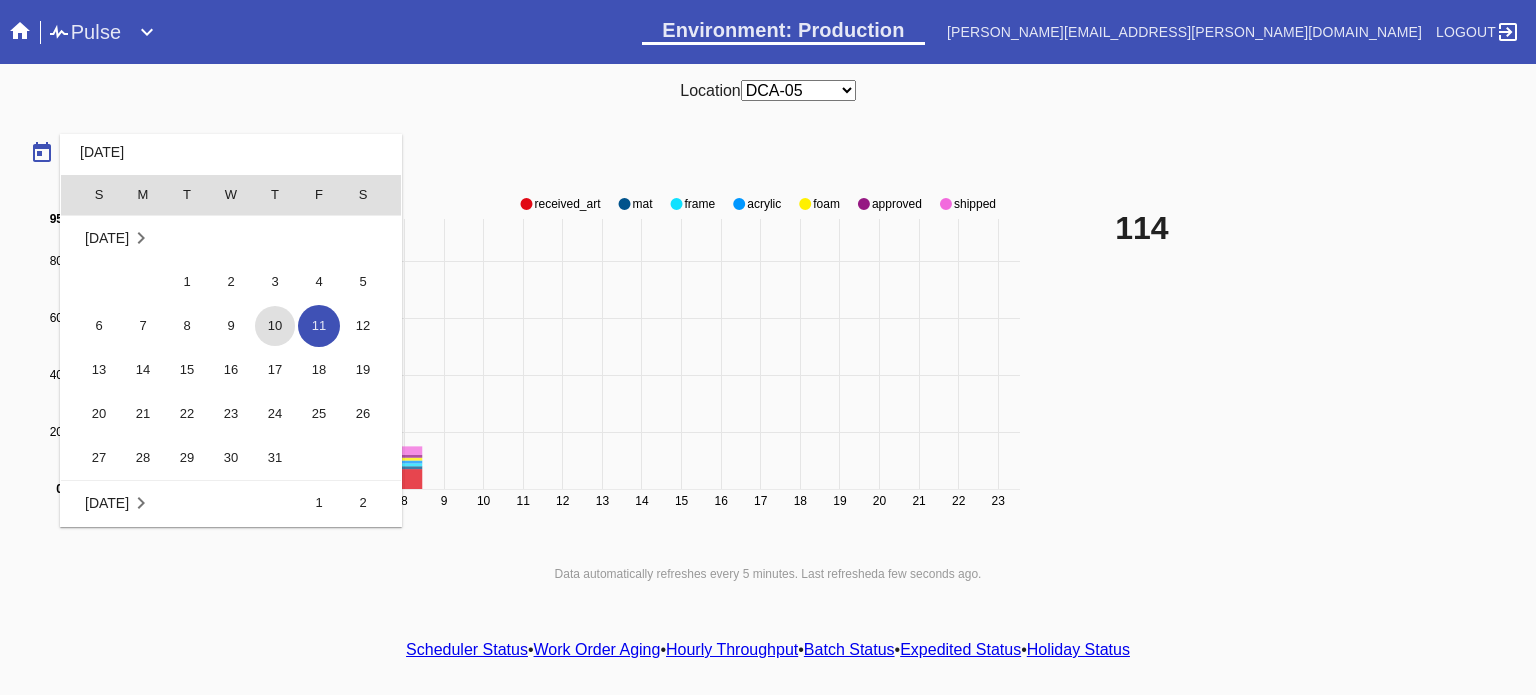 click on "10" at bounding box center [275, 326] 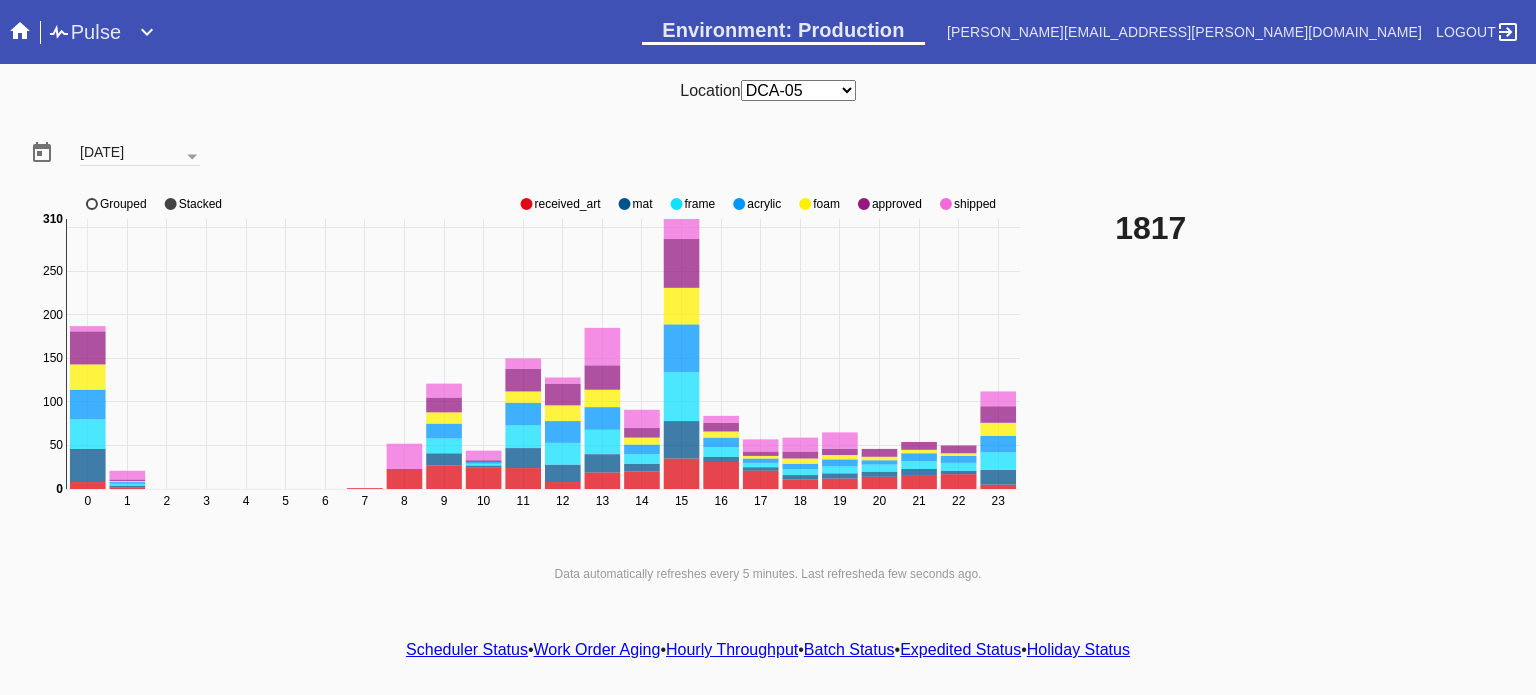 click on "0 1 2 3 4 5 6 7 8 9 10 11 12 13 14 15 16 17 18 19 20 21 22 23 0 50 100 150 200 250 300 0 310 received_art mat frame acrylic foam approved shipped Grouped Stacked" 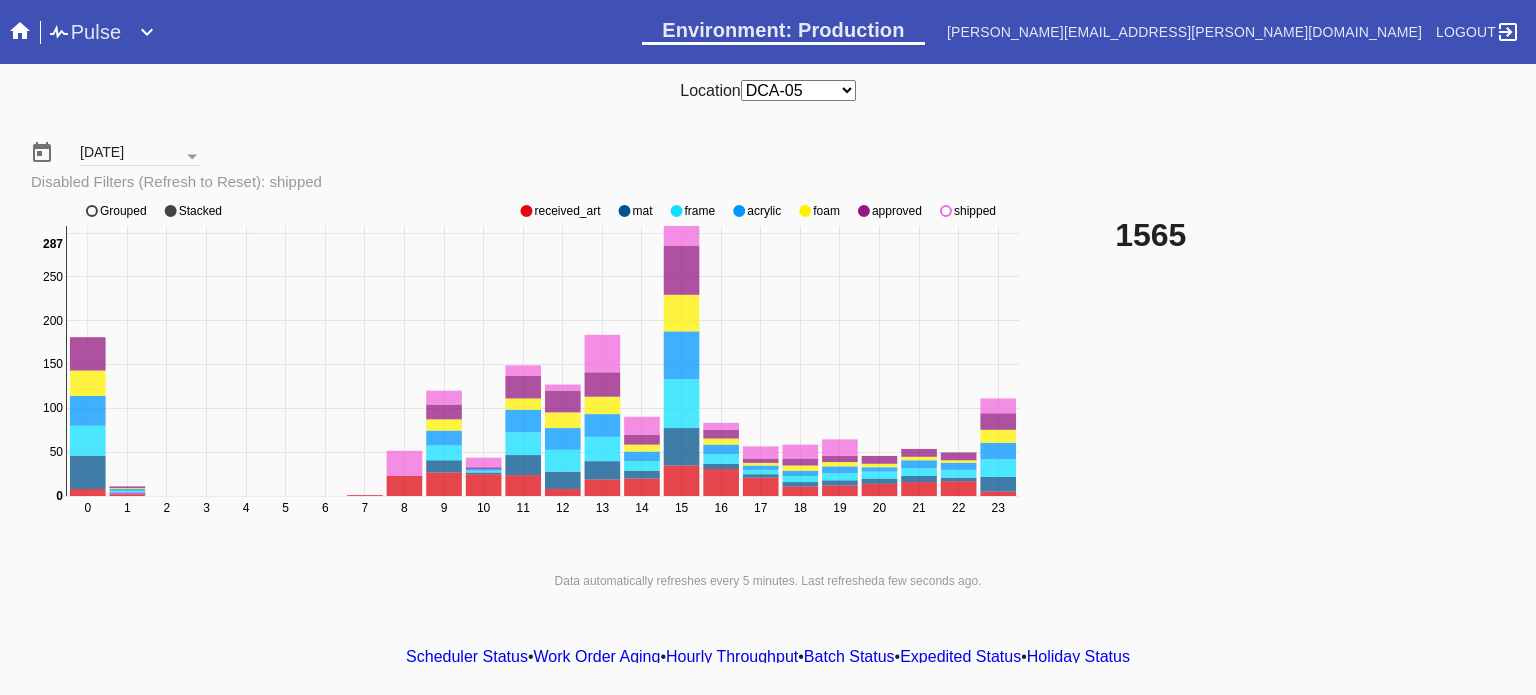 click on "shipped" 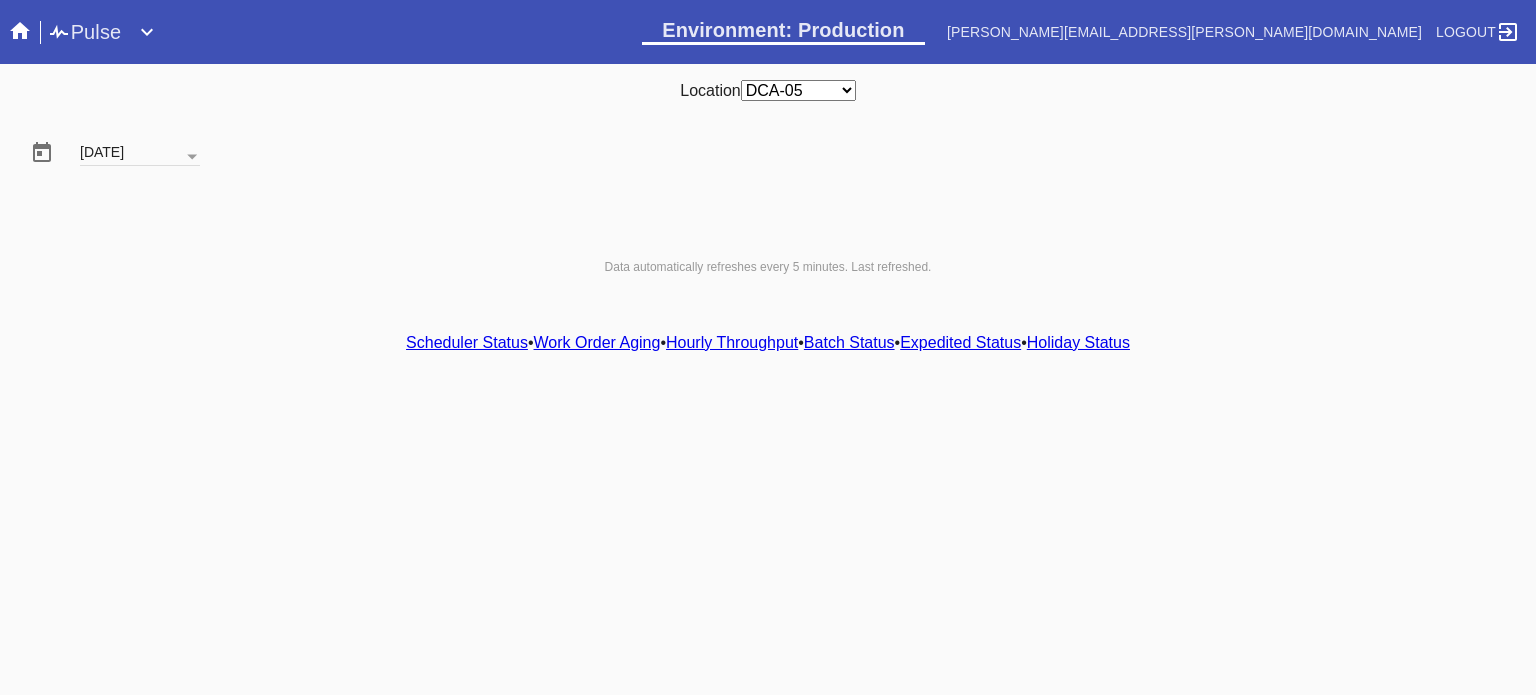 scroll, scrollTop: 0, scrollLeft: 0, axis: both 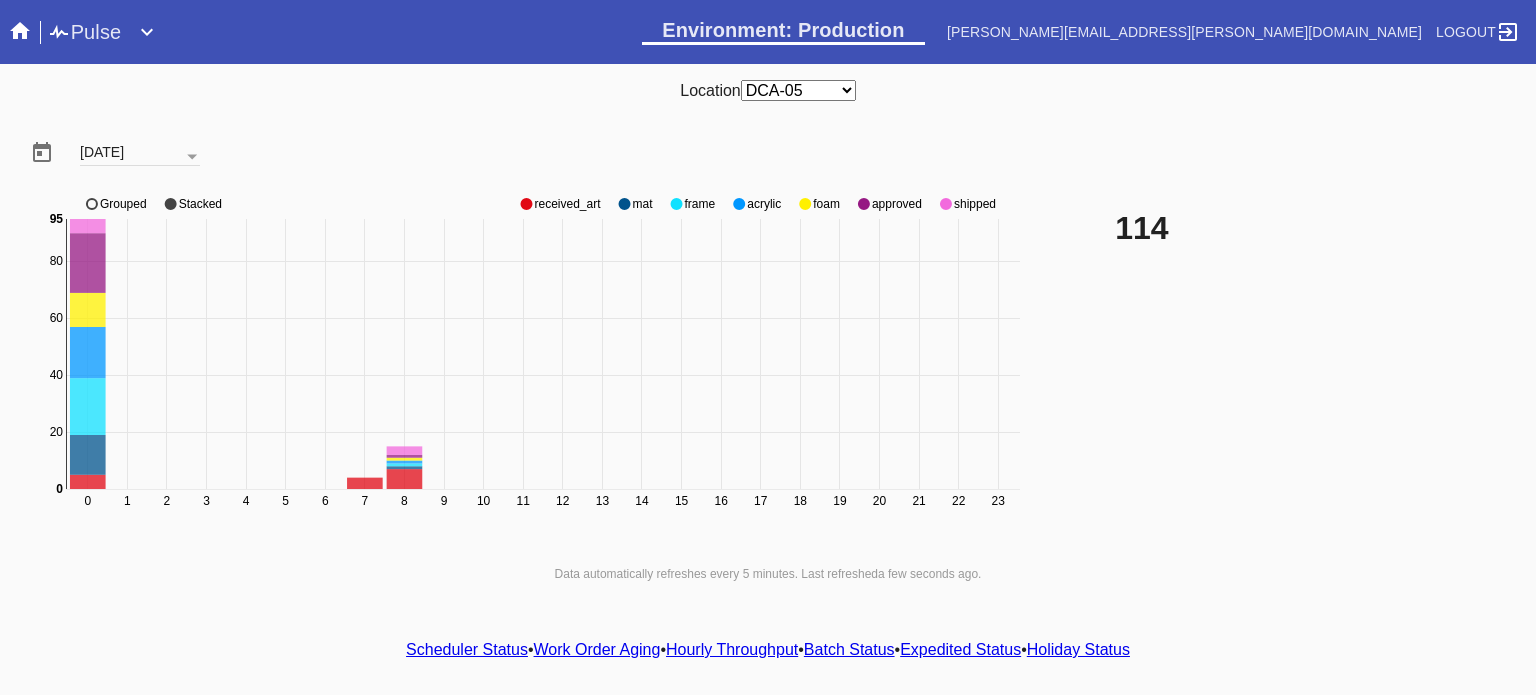 click on "shipped" 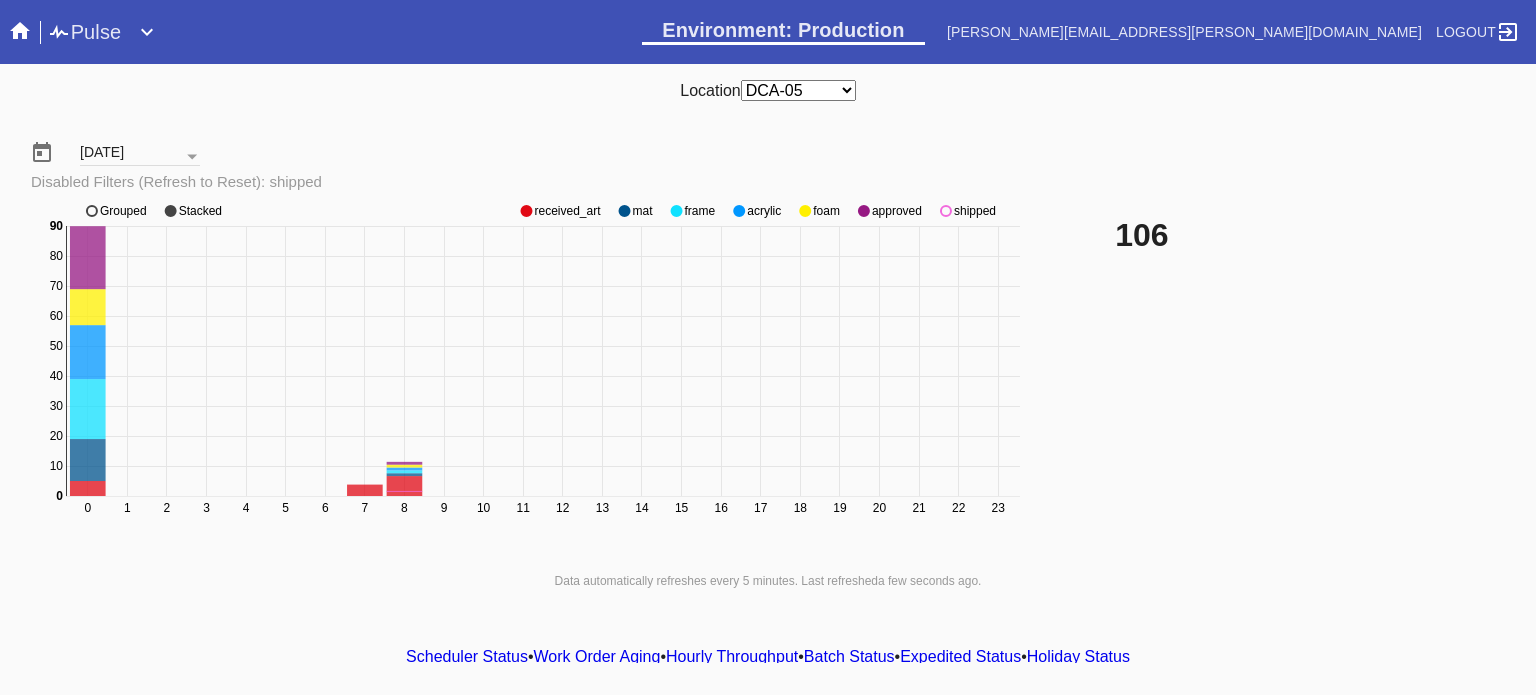 click on "shipped" 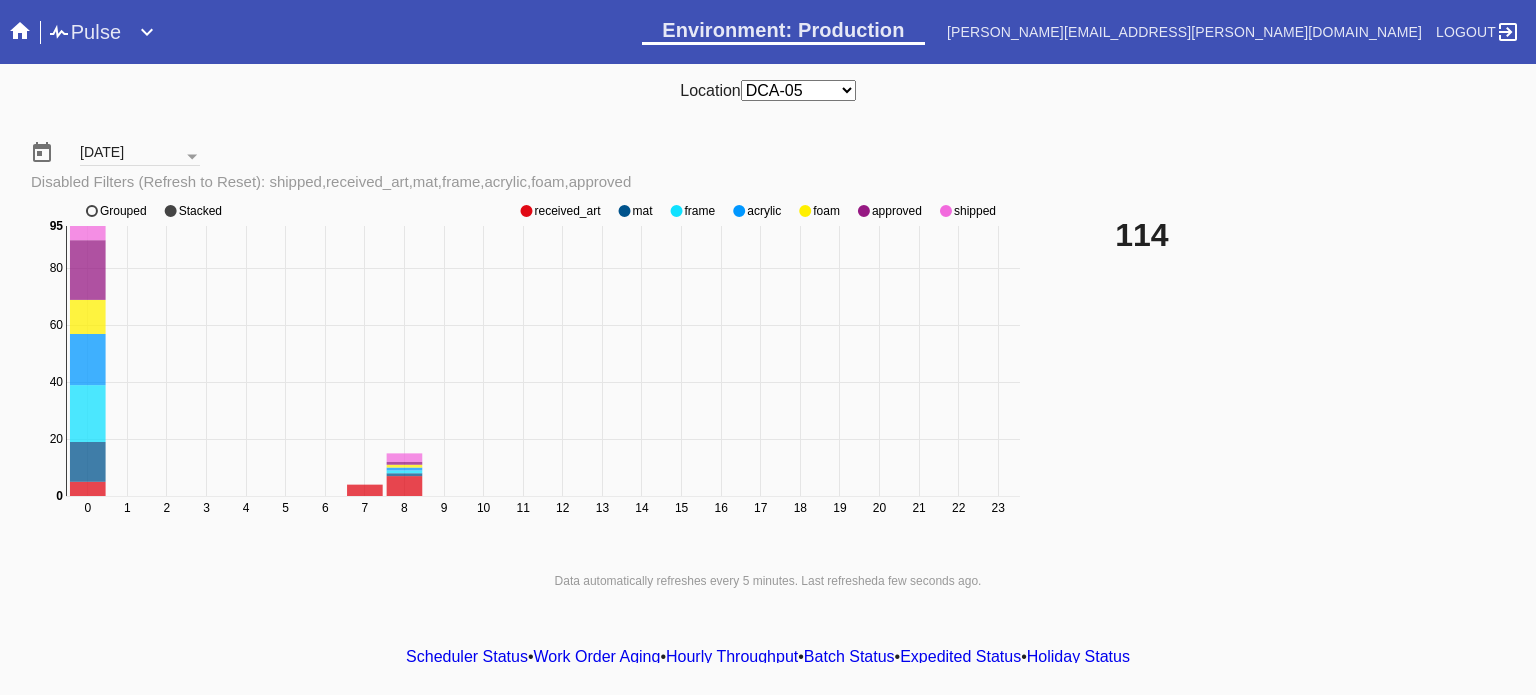 click on "0 1 2 3 4 5 6 7 8 9 10 11 12 13 14 15 16 17 18 19 20 21 22 23 0 20 40 60 80 0 95 received_art mat frame acrylic foam approved shipped Grouped Stacked" 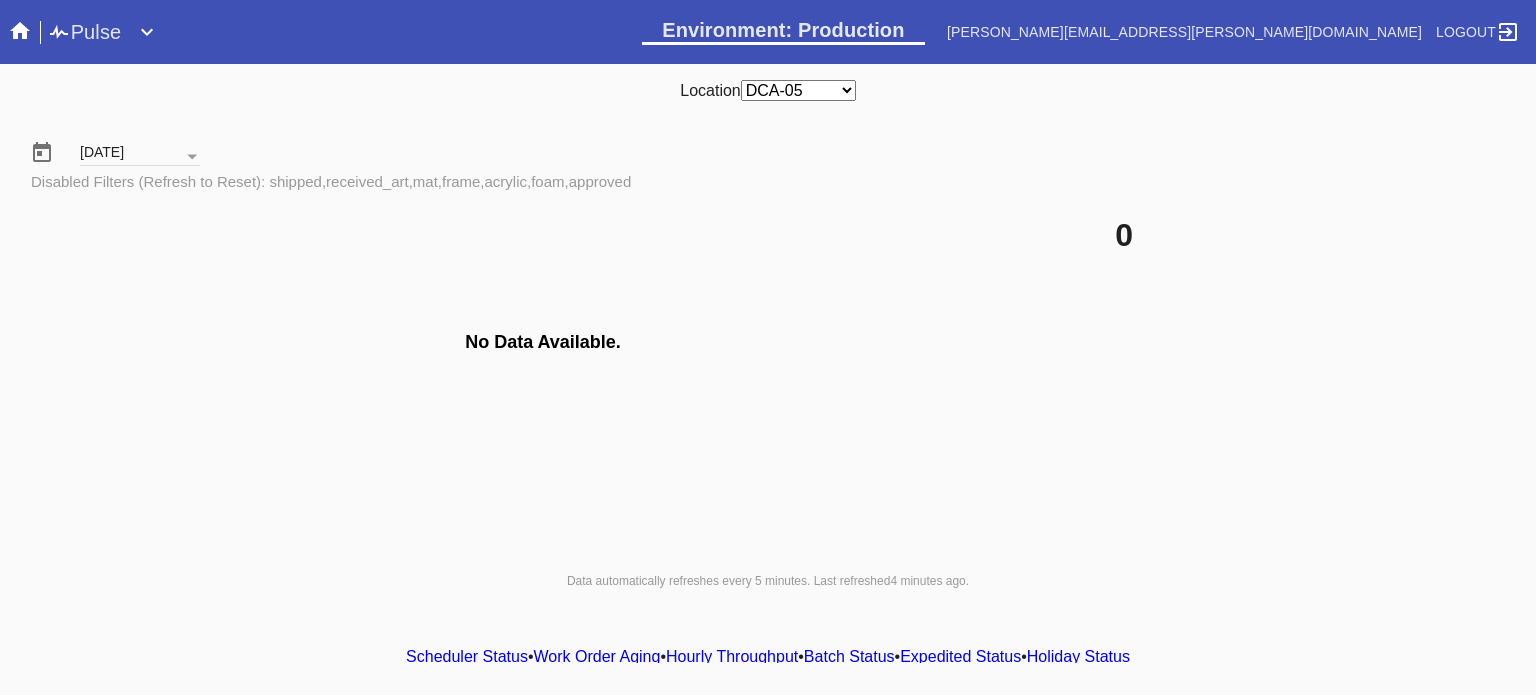click on "Scheduler Status" at bounding box center [467, 656] 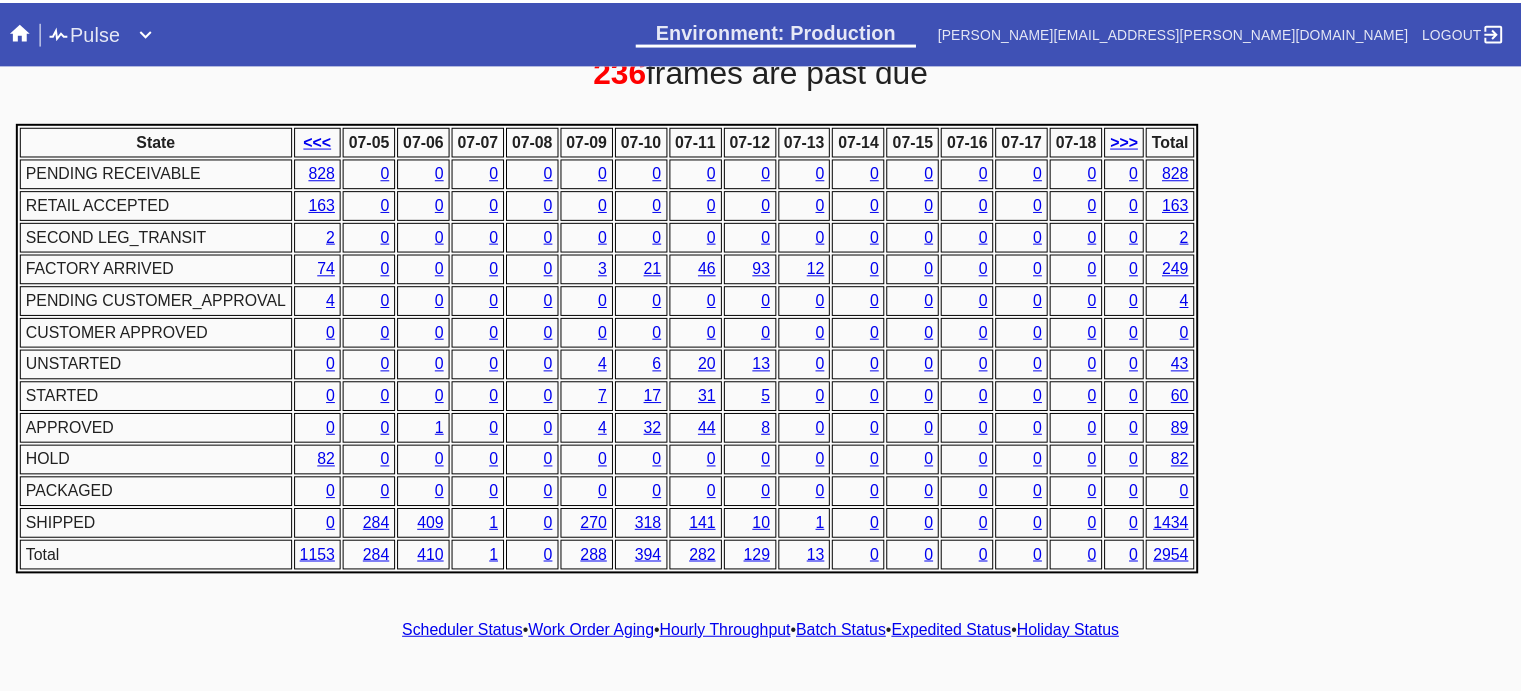 scroll, scrollTop: 944, scrollLeft: 0, axis: vertical 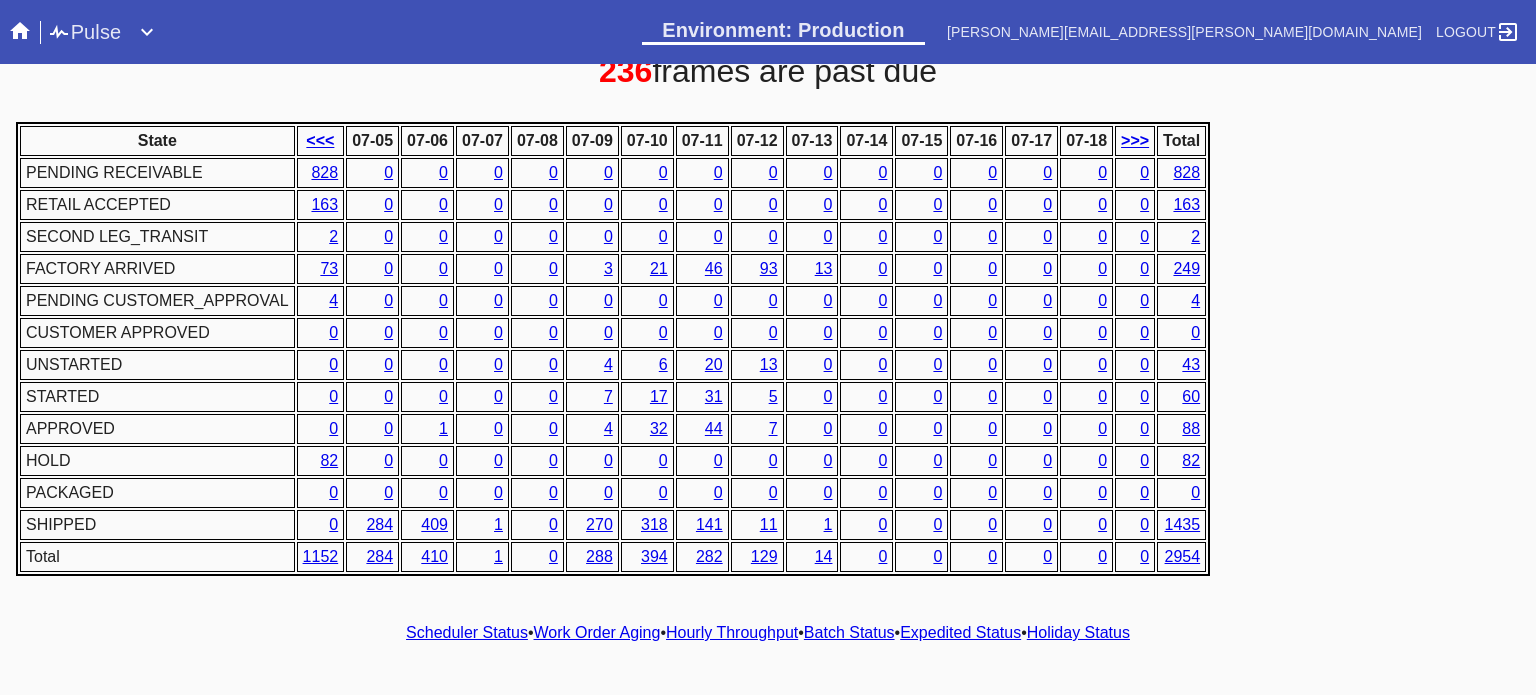click on "Pulse" at bounding box center [84, 32] 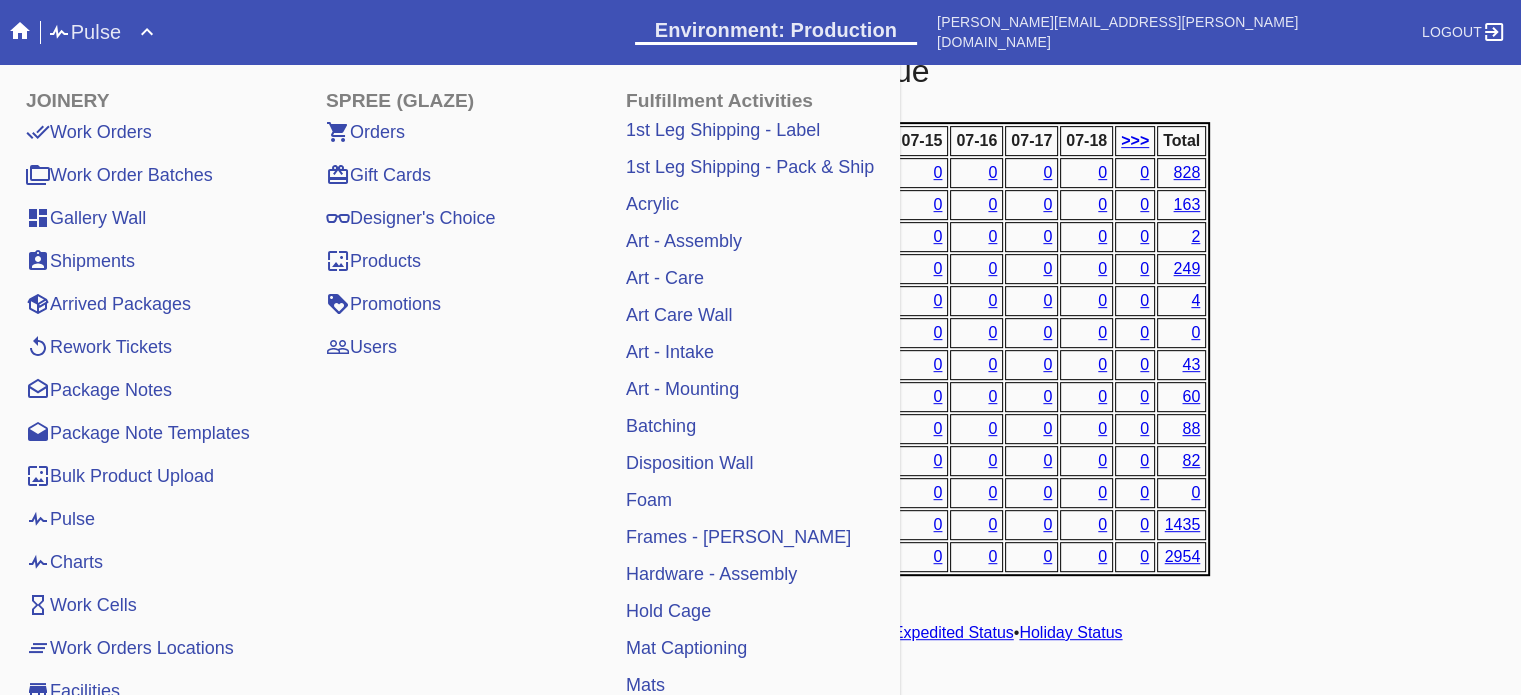 click on "Work Orders" at bounding box center (89, 132) 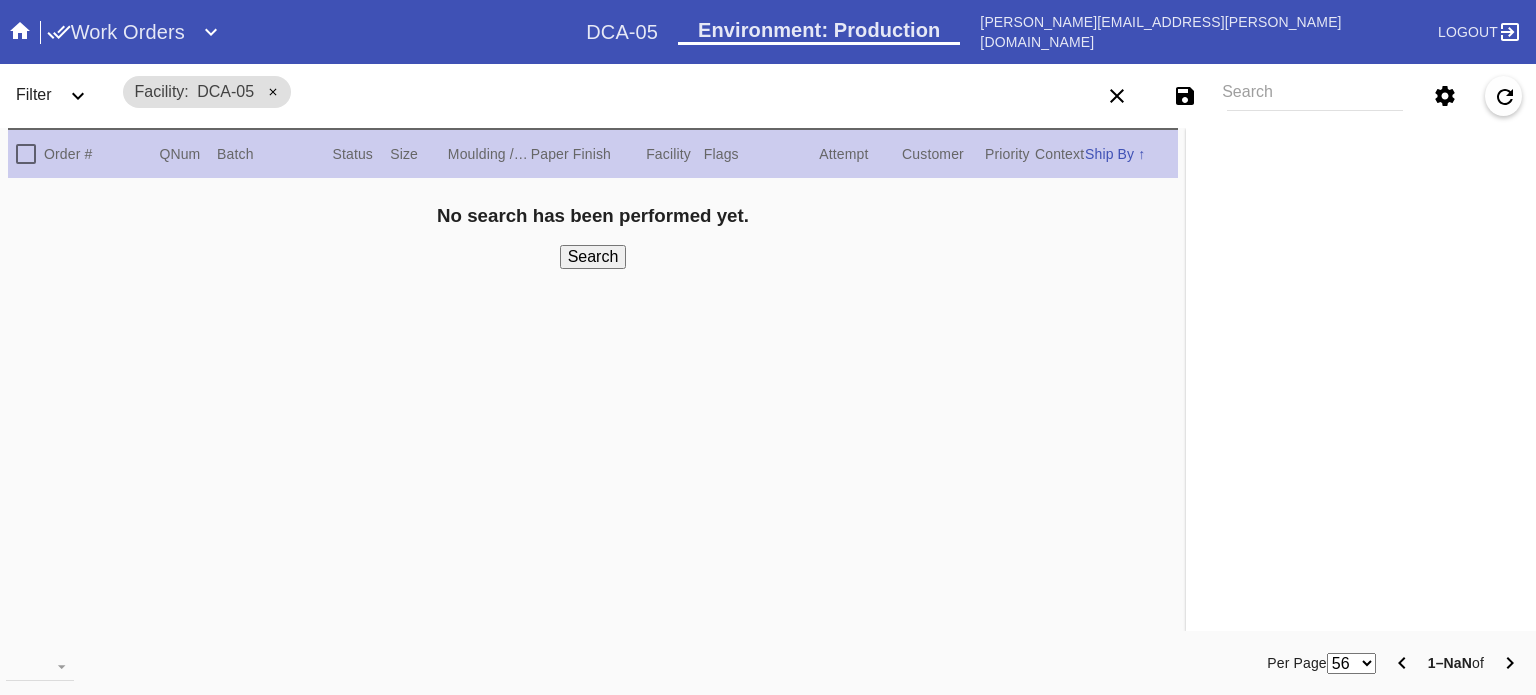 scroll, scrollTop: 0, scrollLeft: 0, axis: both 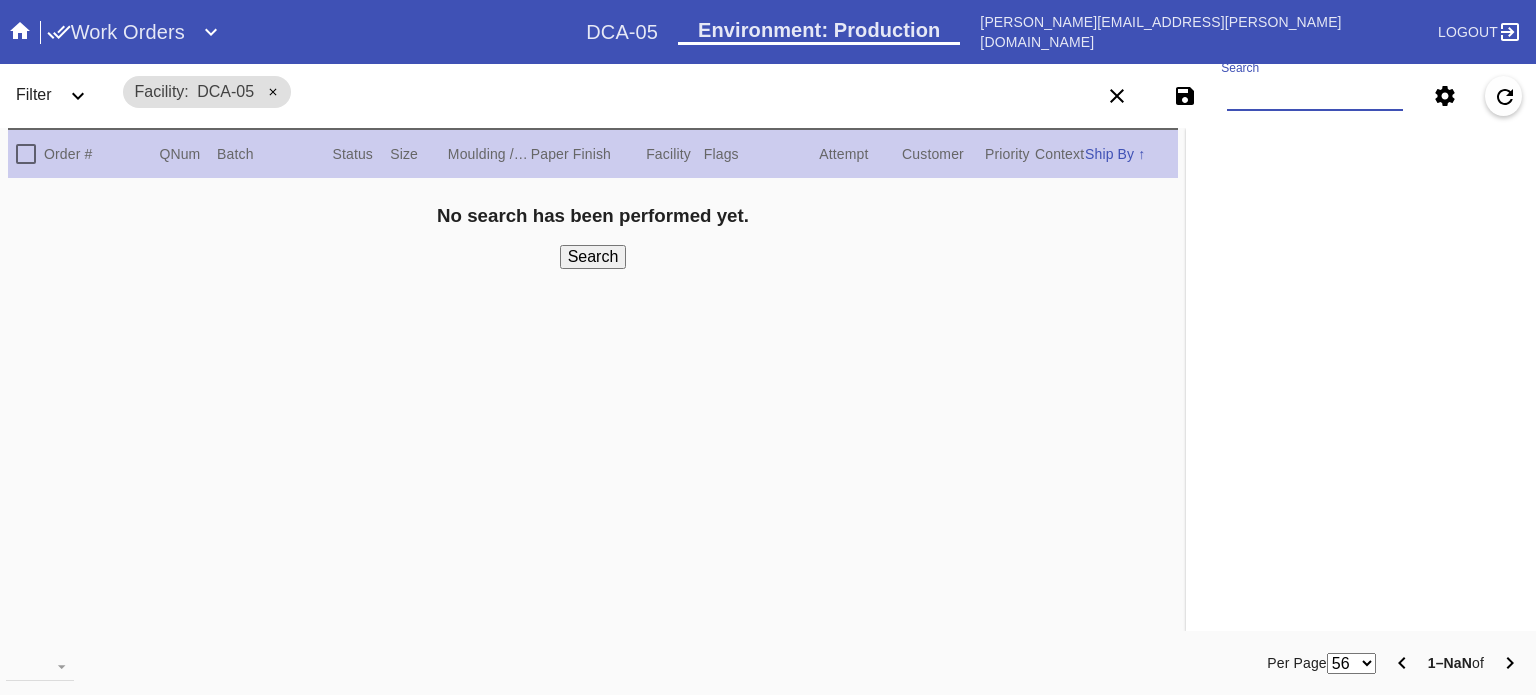 drag, startPoint x: 1277, startPoint y: 111, endPoint x: 1282, endPoint y: 93, distance: 18.681541 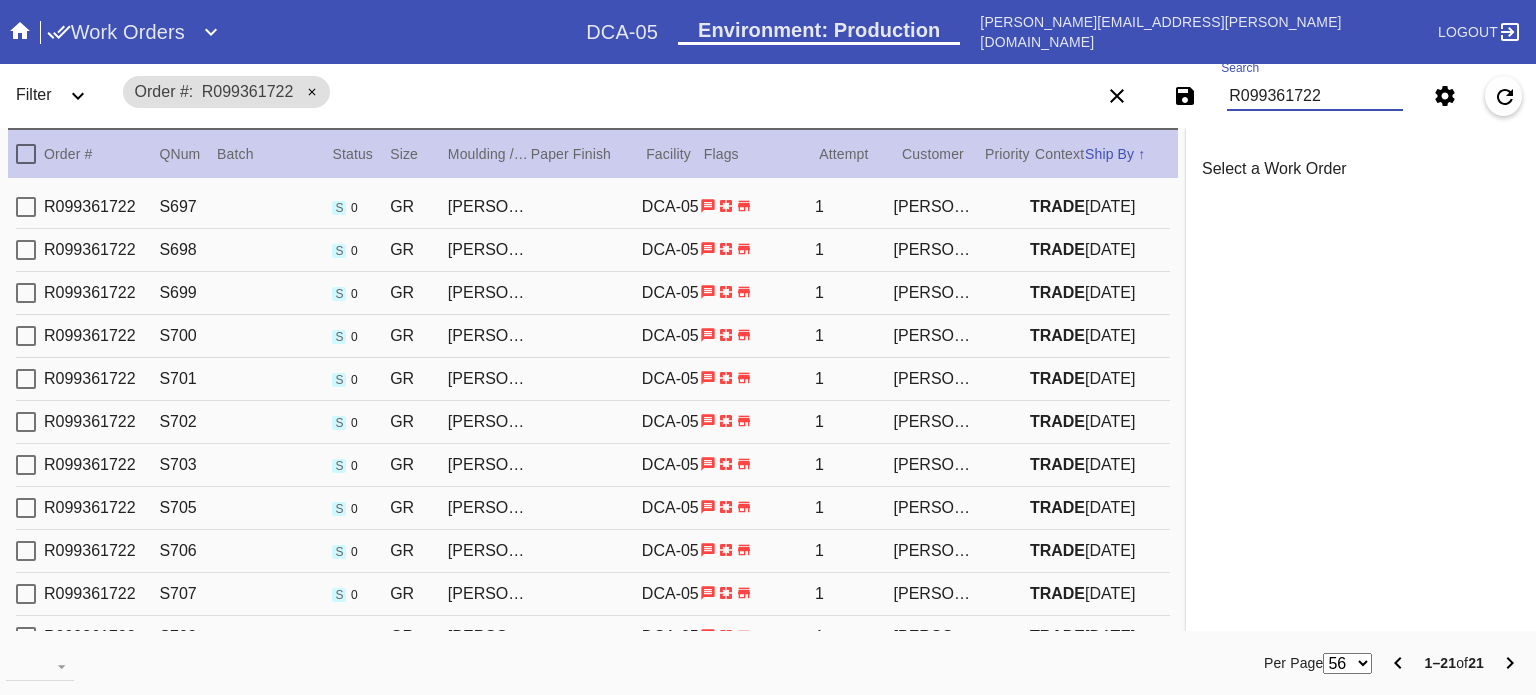 scroll, scrollTop: 454, scrollLeft: 0, axis: vertical 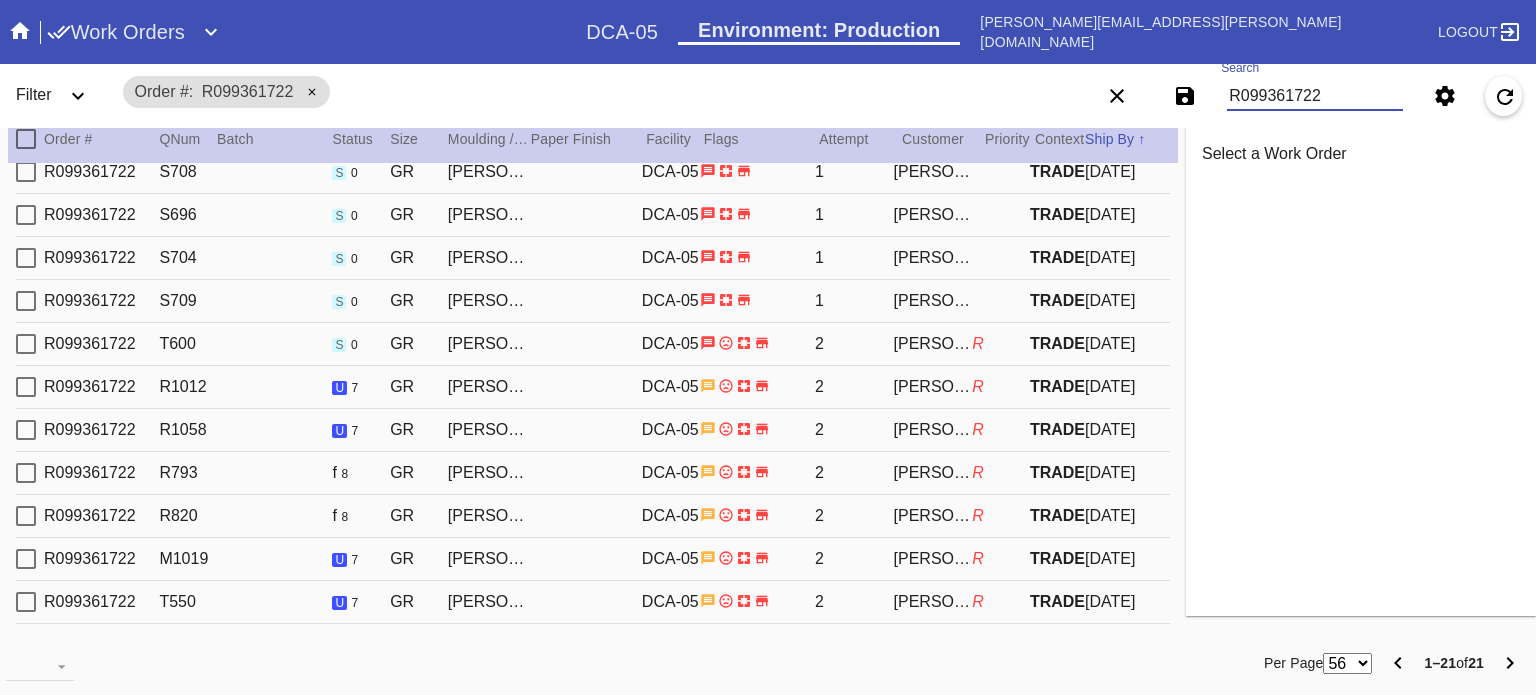 type on "R099361722" 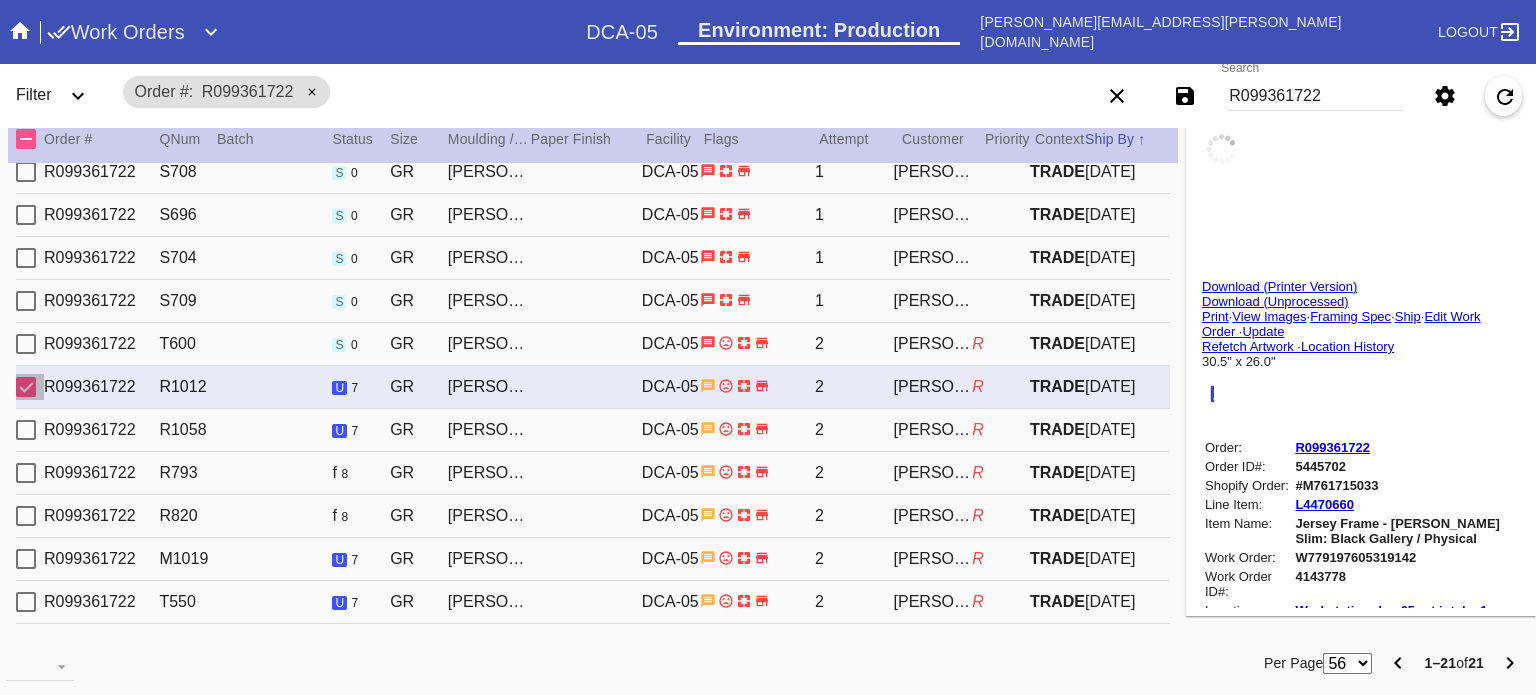 type on "EXTRA QC REQUIRED - IV 7/8" 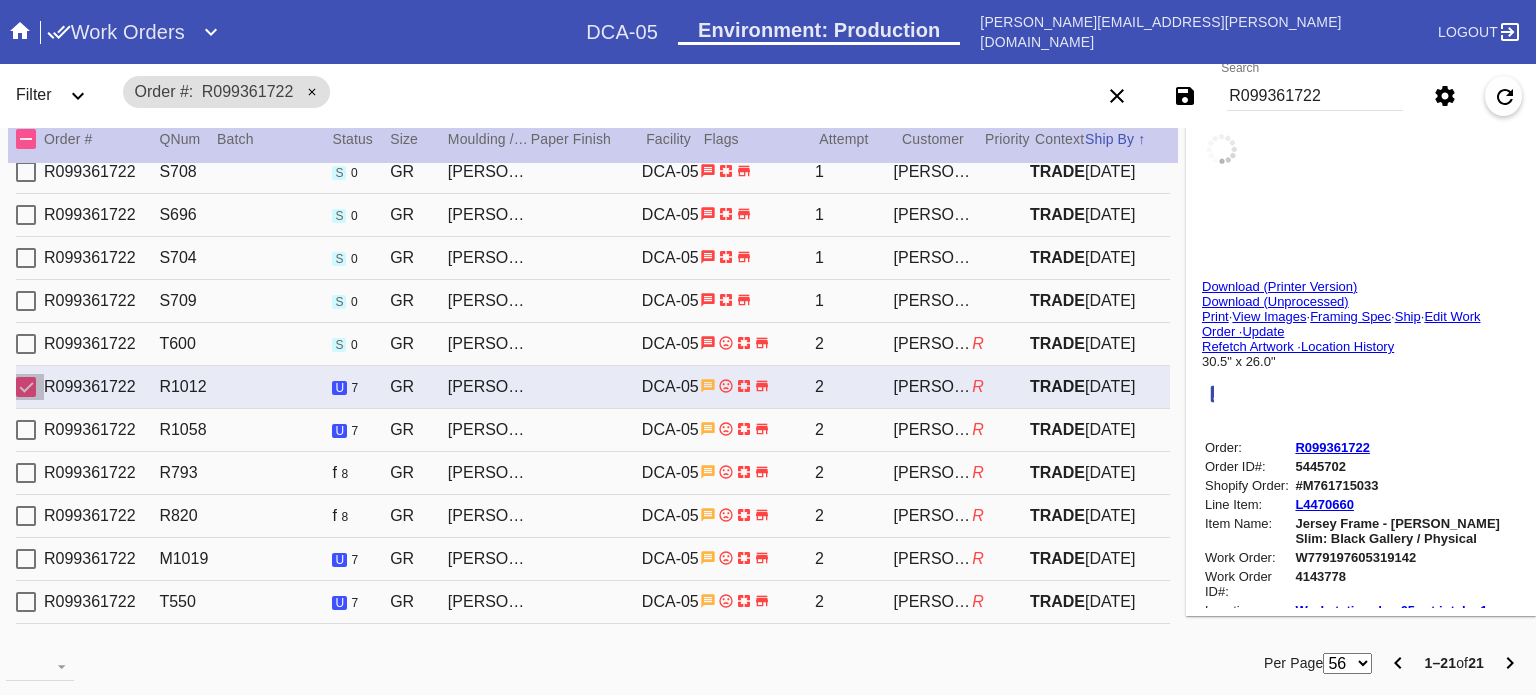 type on "2.0" 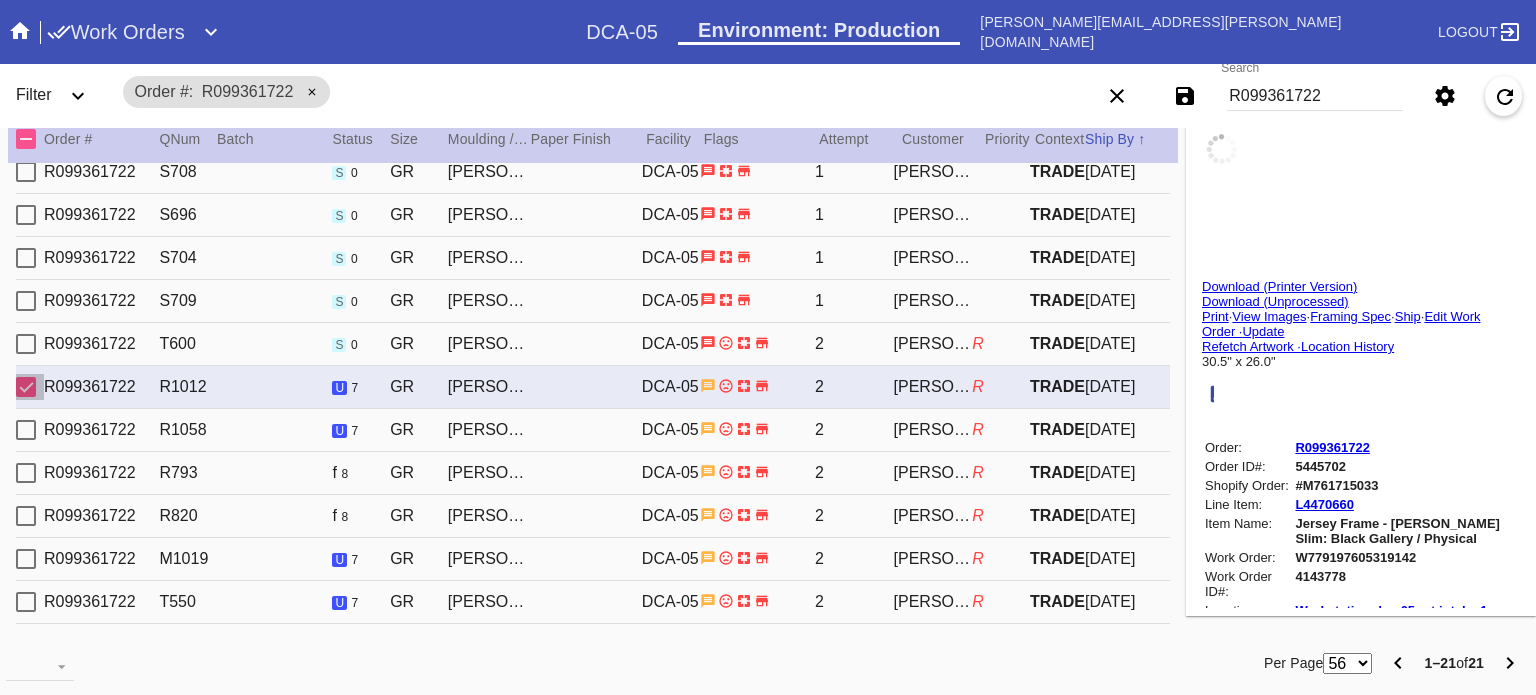 type on "2.0" 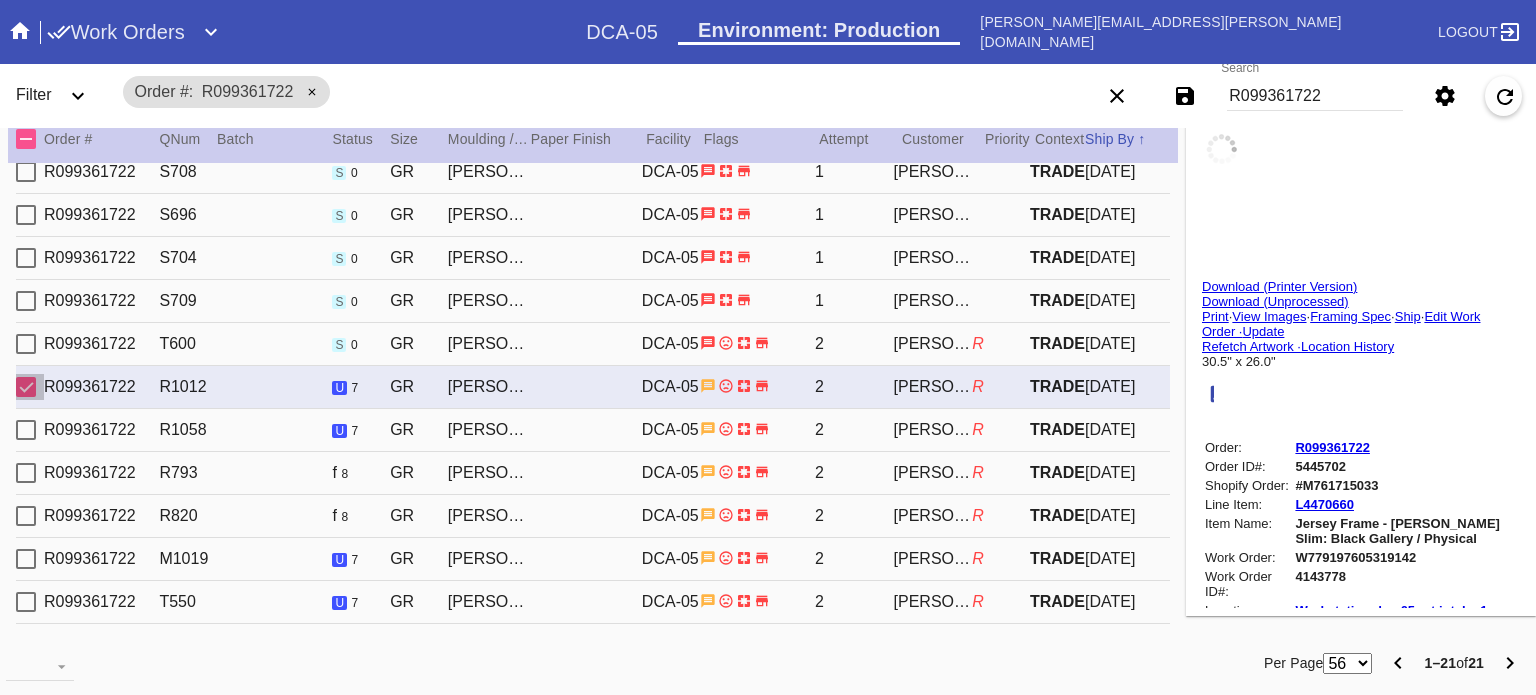 type on "2.0" 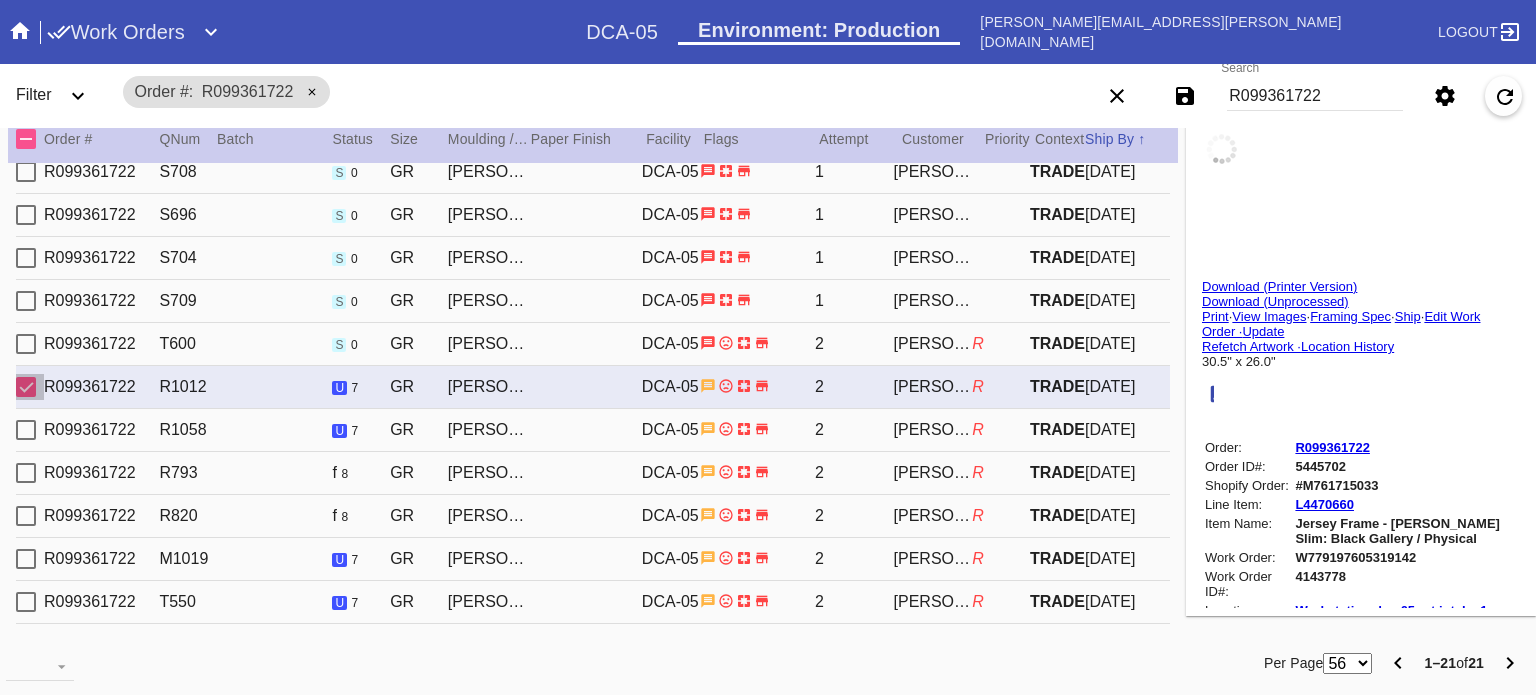 type on "2.0" 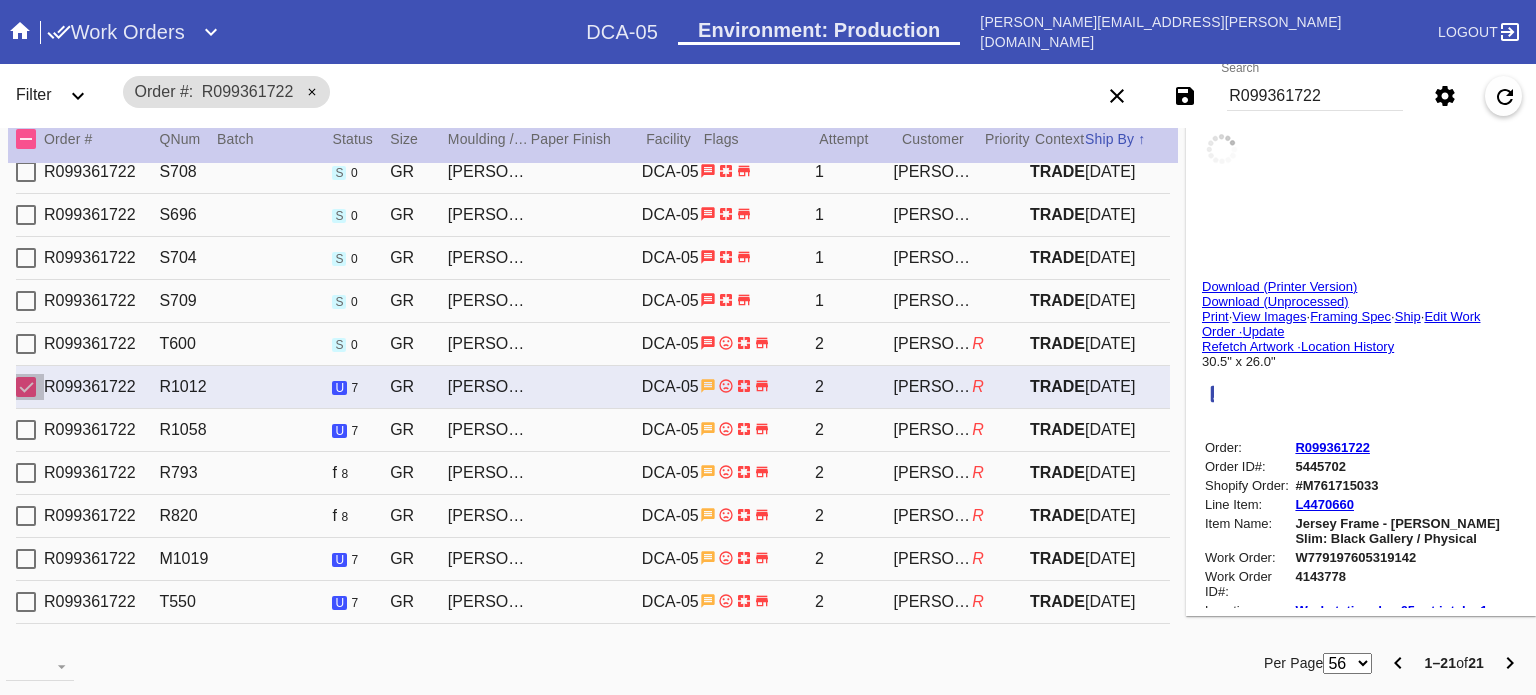 type on "0.1875" 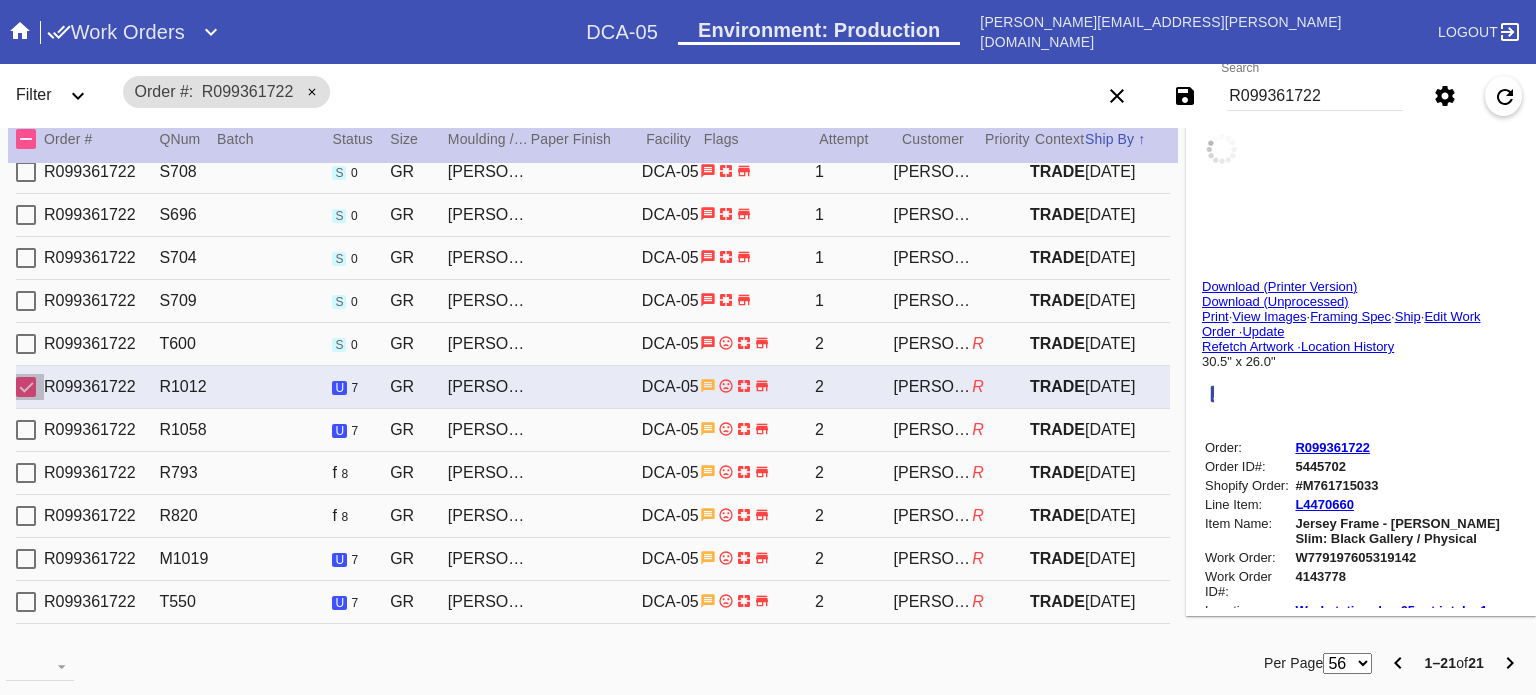 type on "30.5" 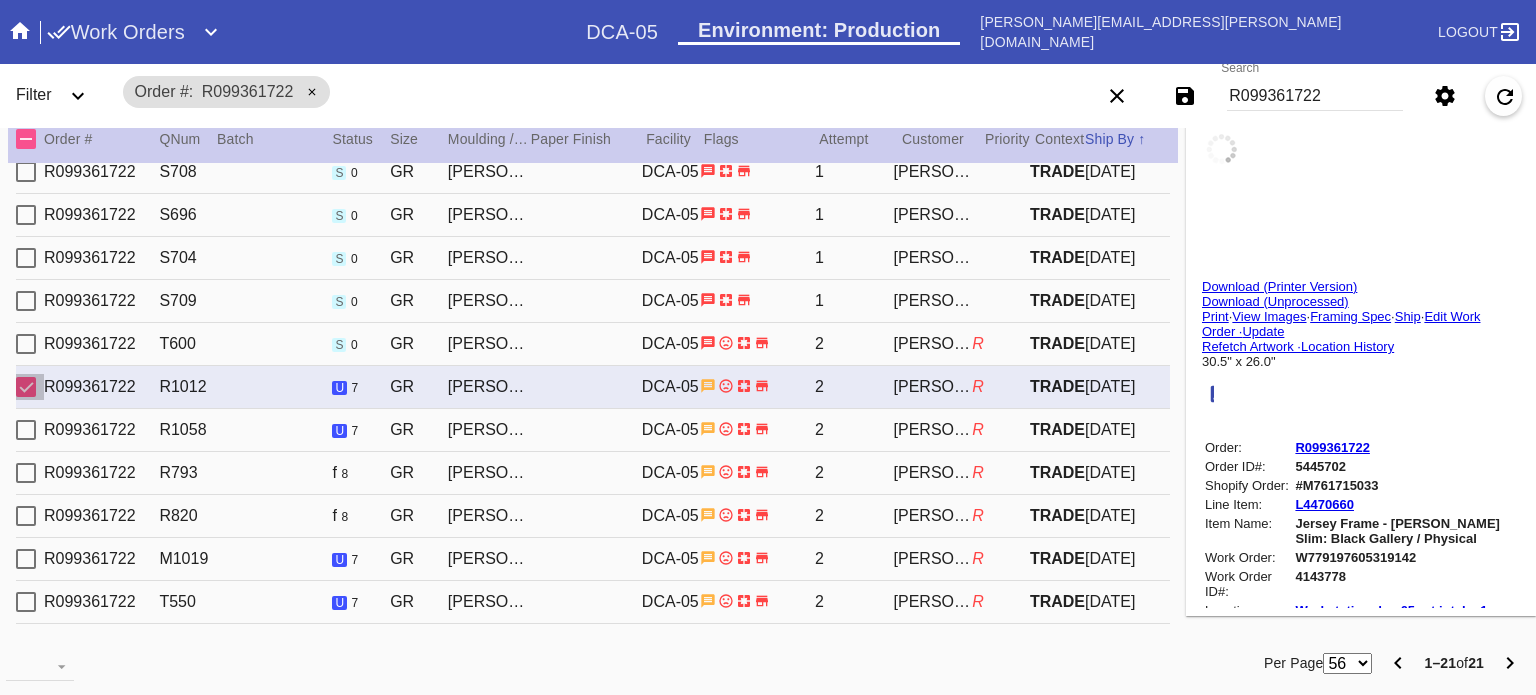 type on "26.0" 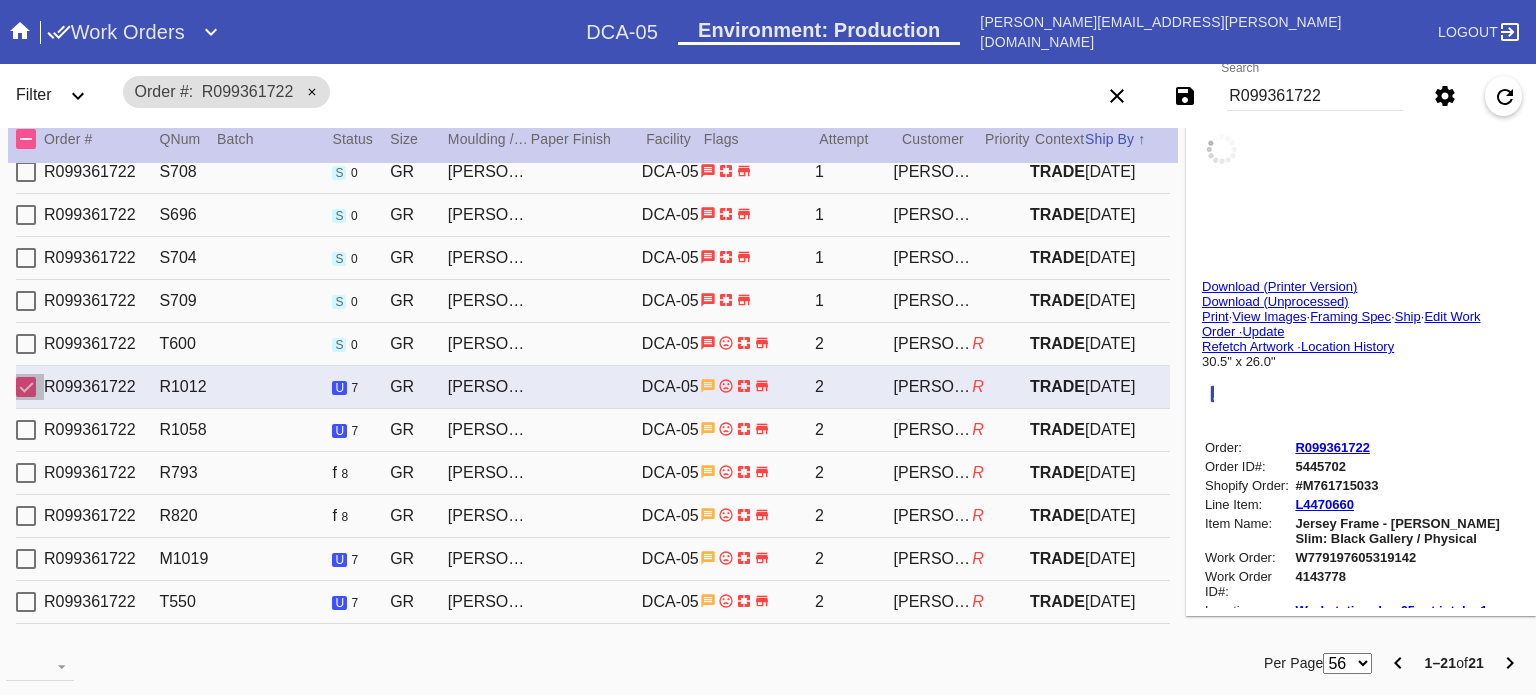 type on "Some loose thread ends around collar. Grey scuffs throughout and yellowing pit stains." 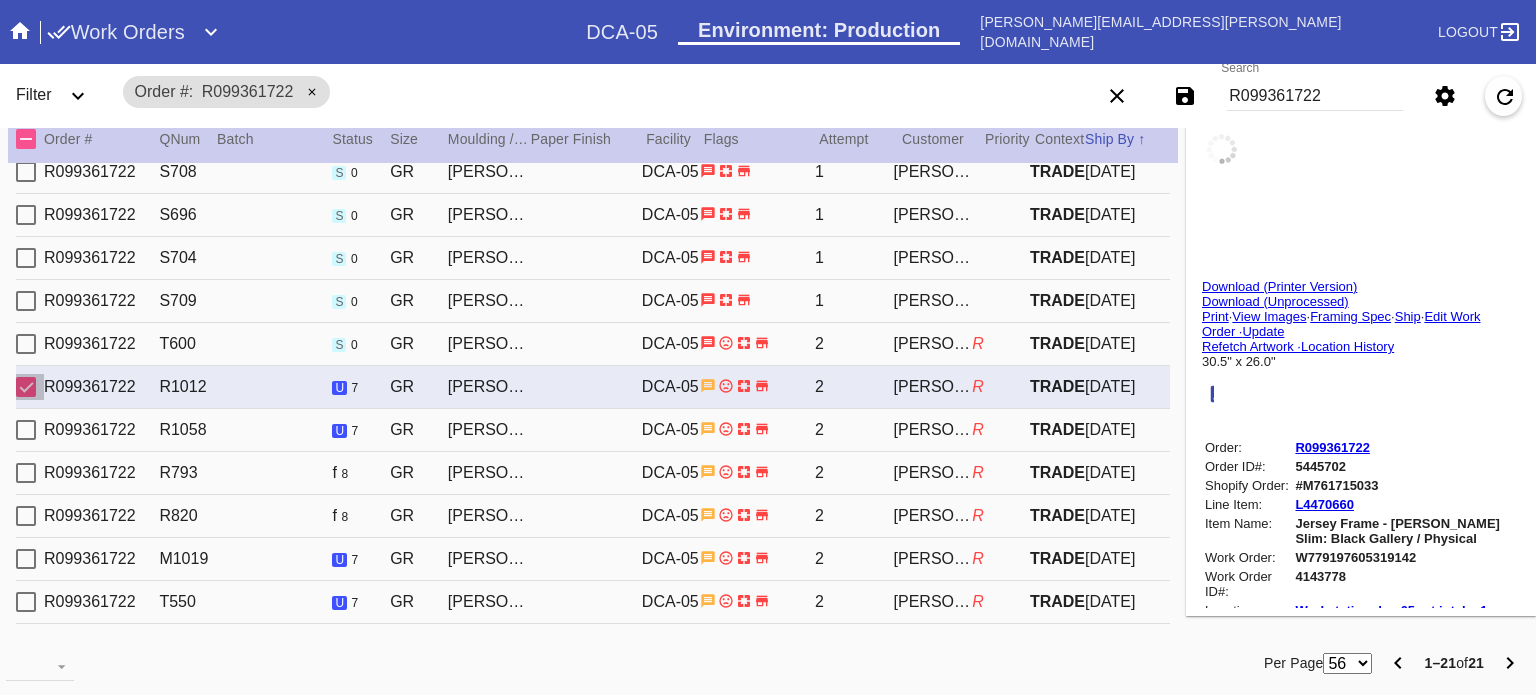 type on "[DATE]" 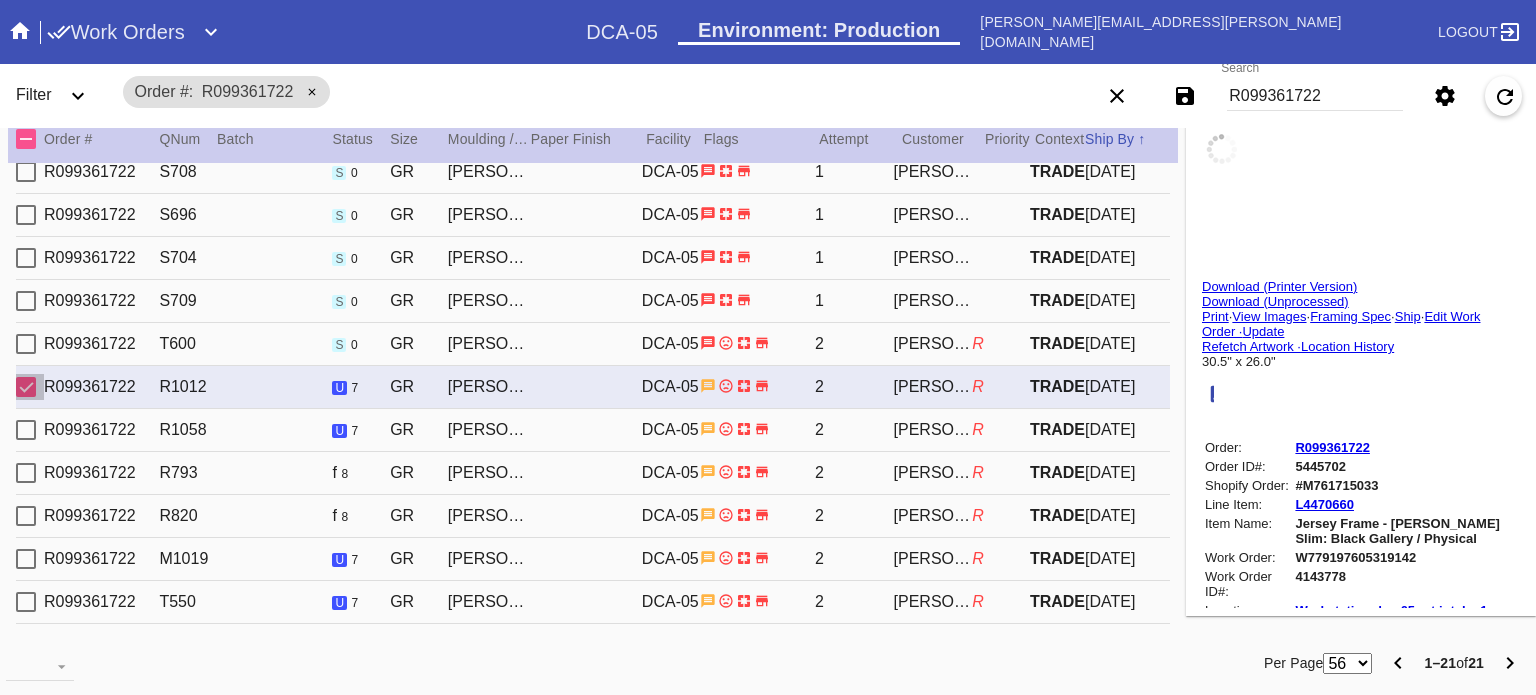 type on "[DATE]" 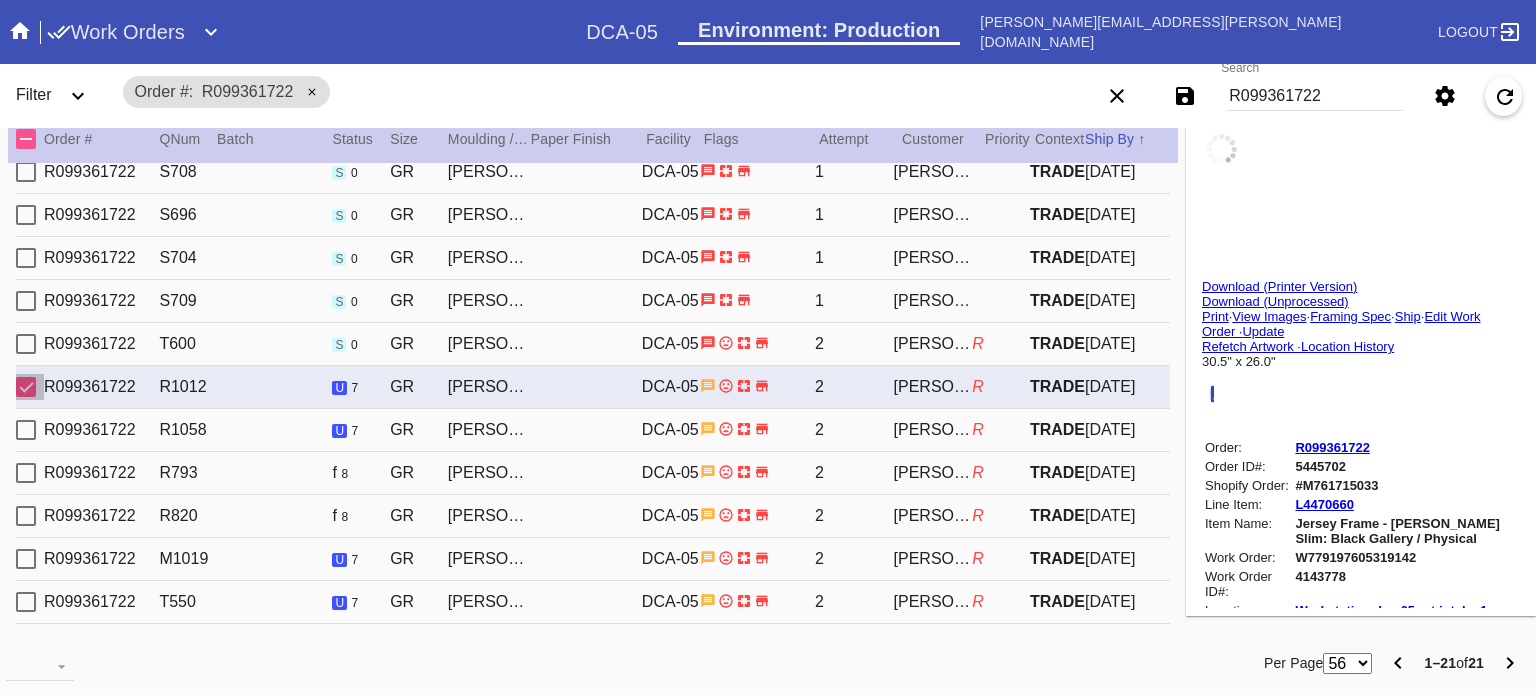 type on "[DATE]" 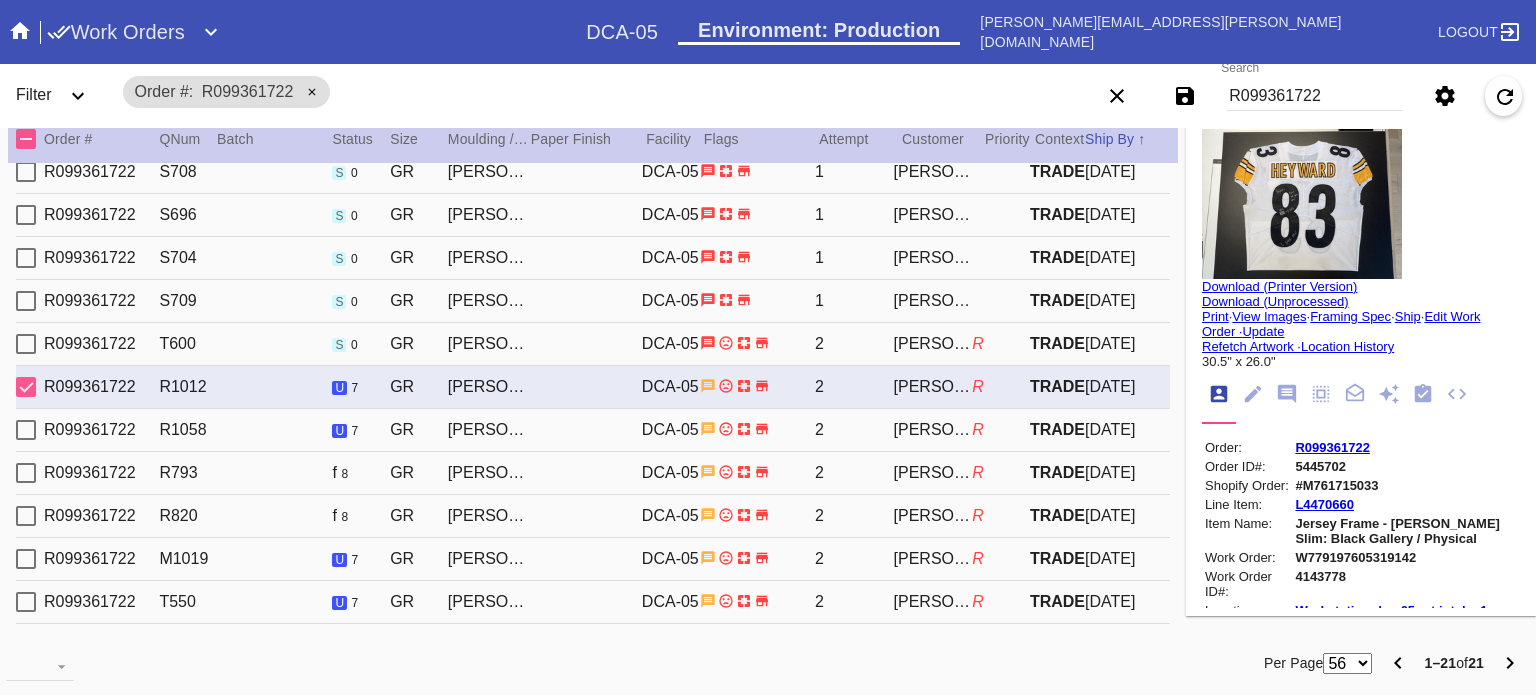 click at bounding box center (26, 387) 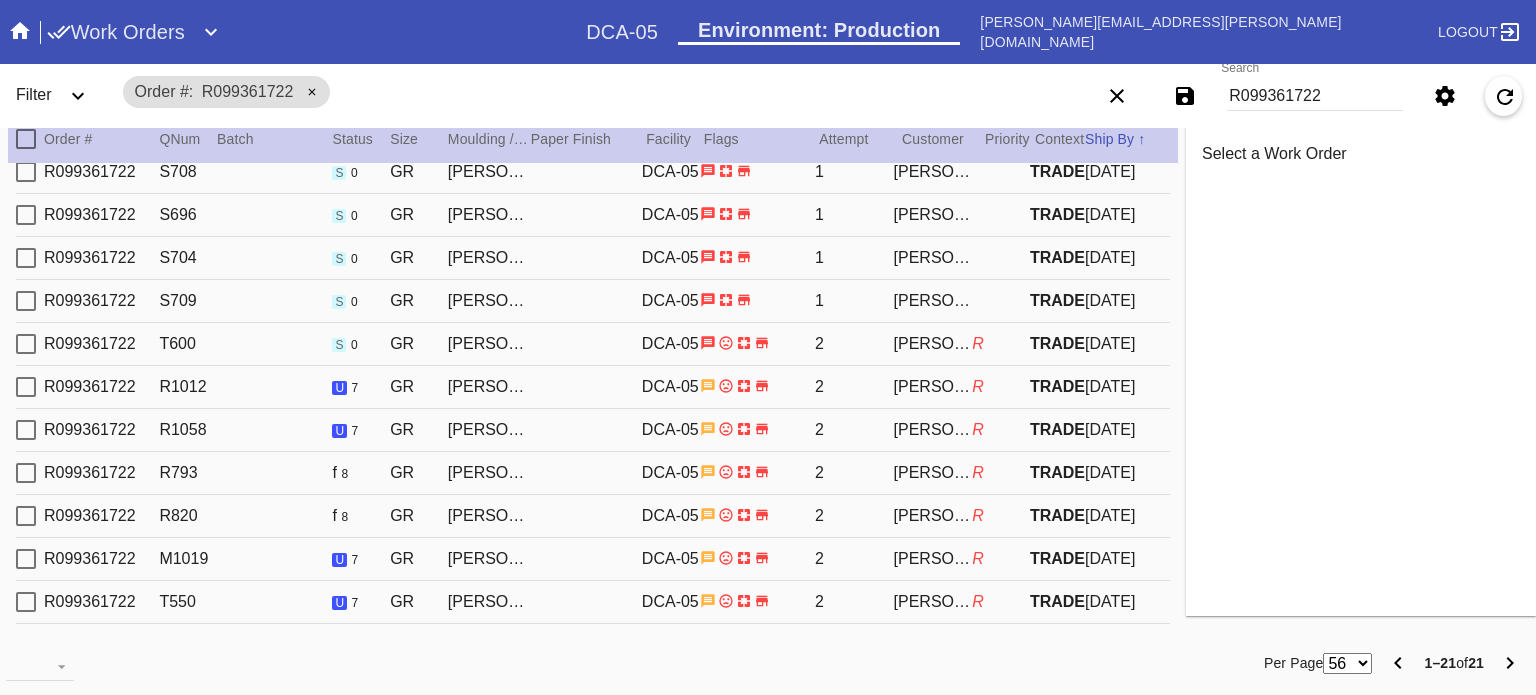 drag, startPoint x: 30, startPoint y: 411, endPoint x: 27, endPoint y: 437, distance: 26.172504 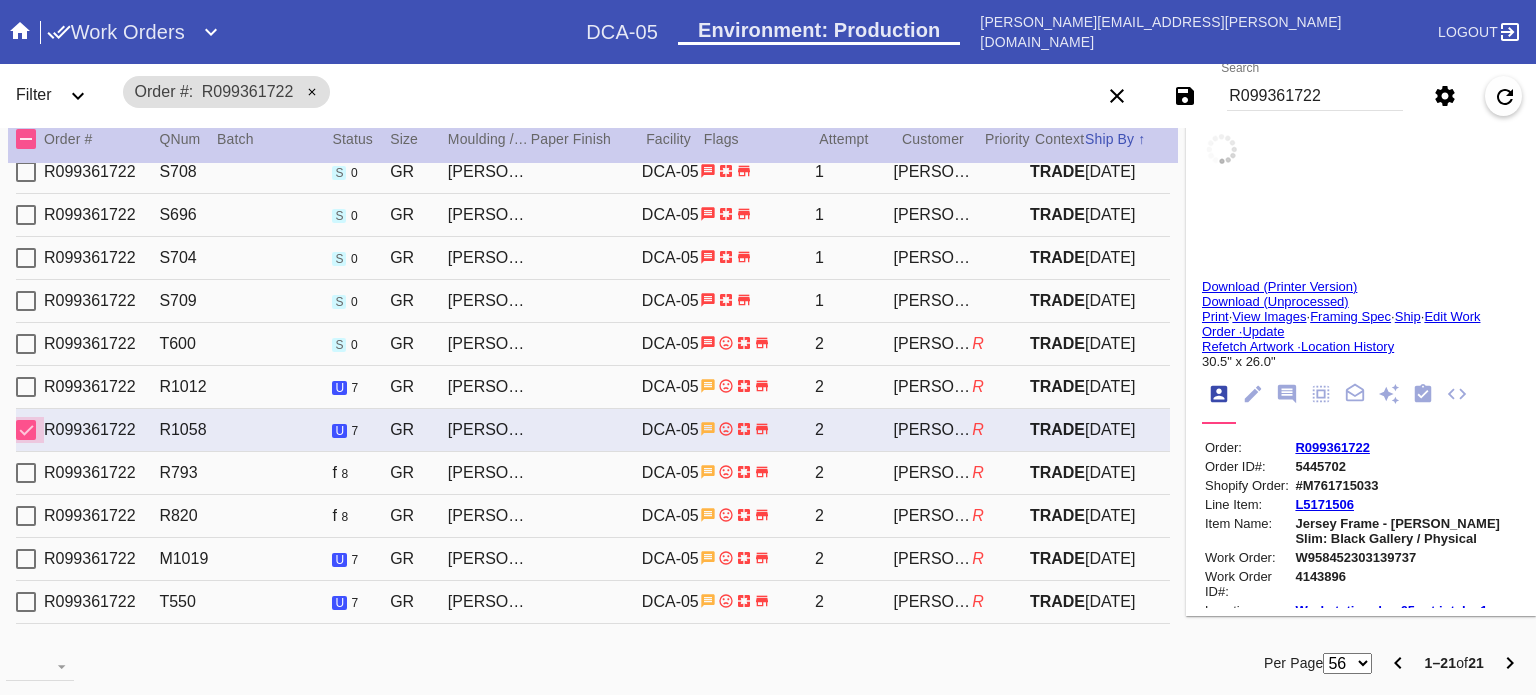 click at bounding box center [26, 430] 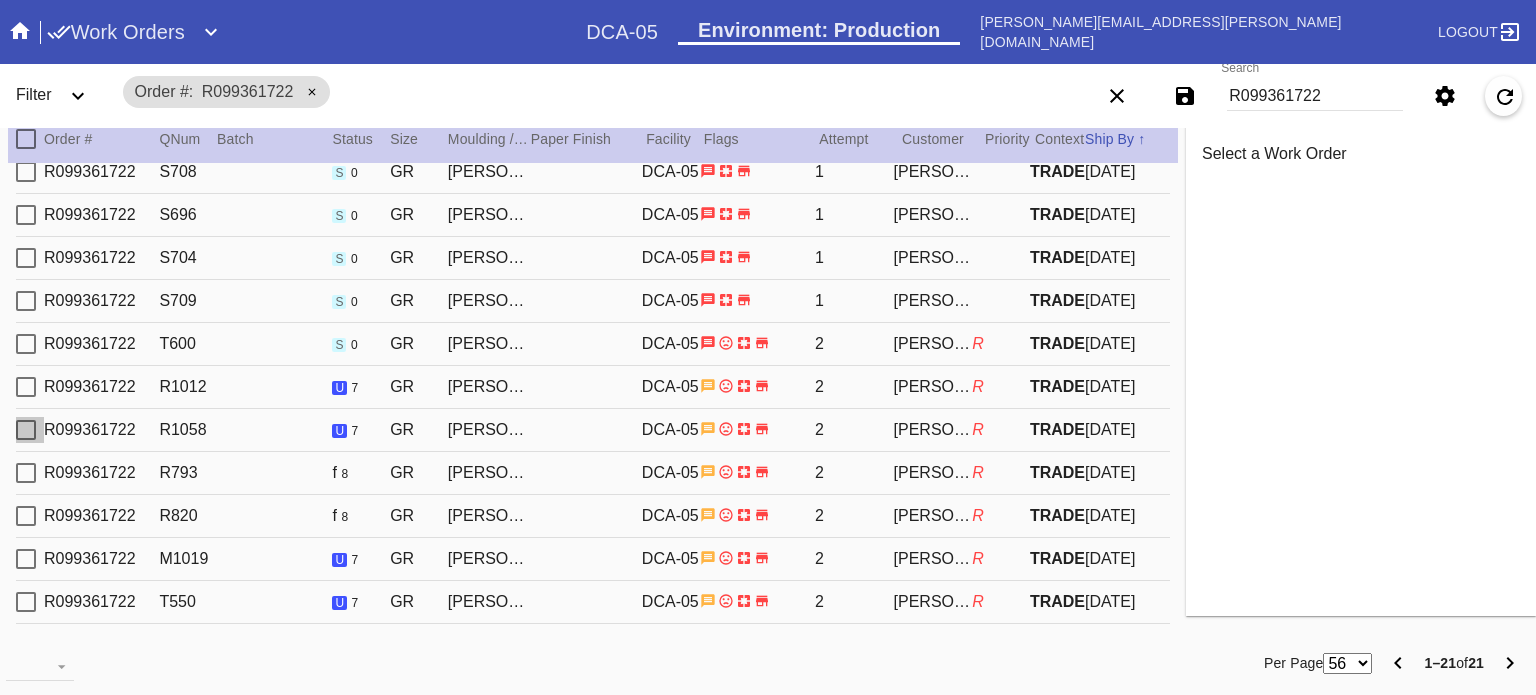 click at bounding box center (26, 430) 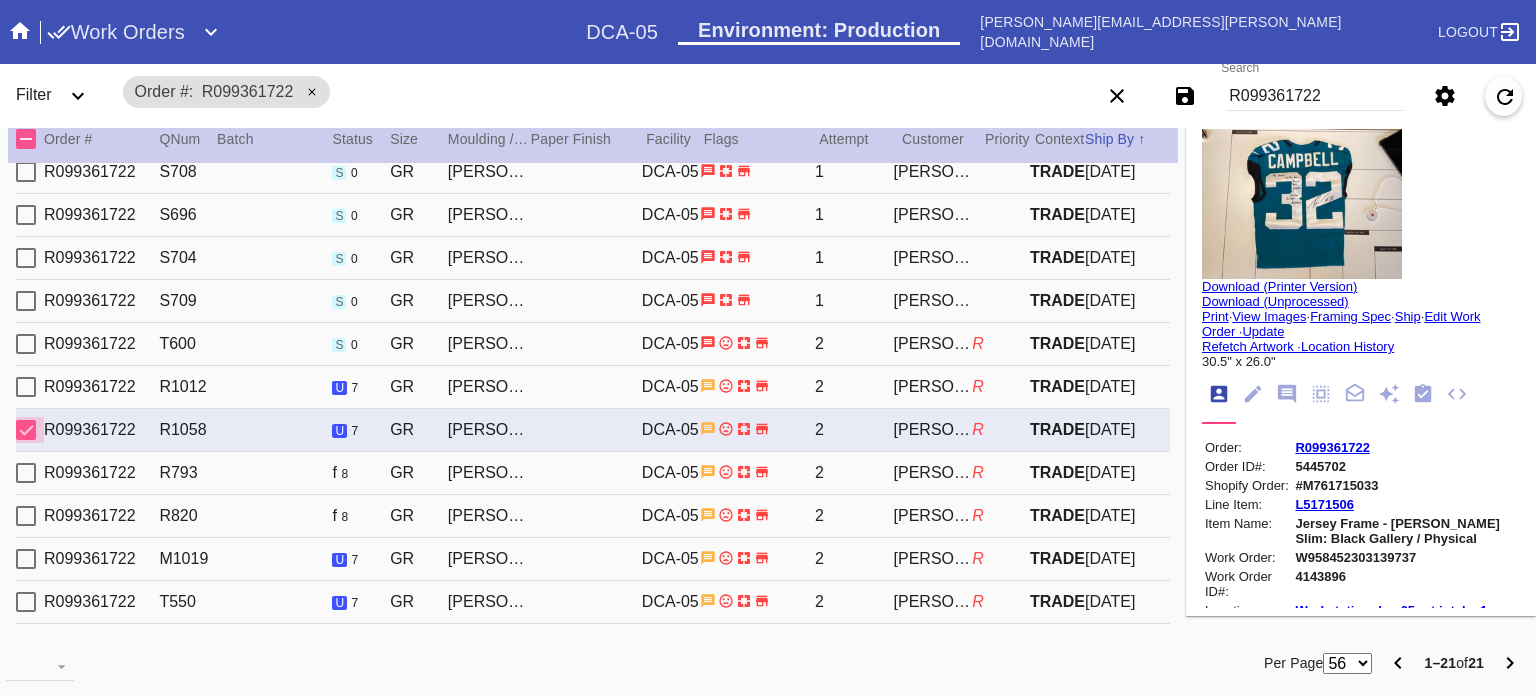 click at bounding box center [26, 430] 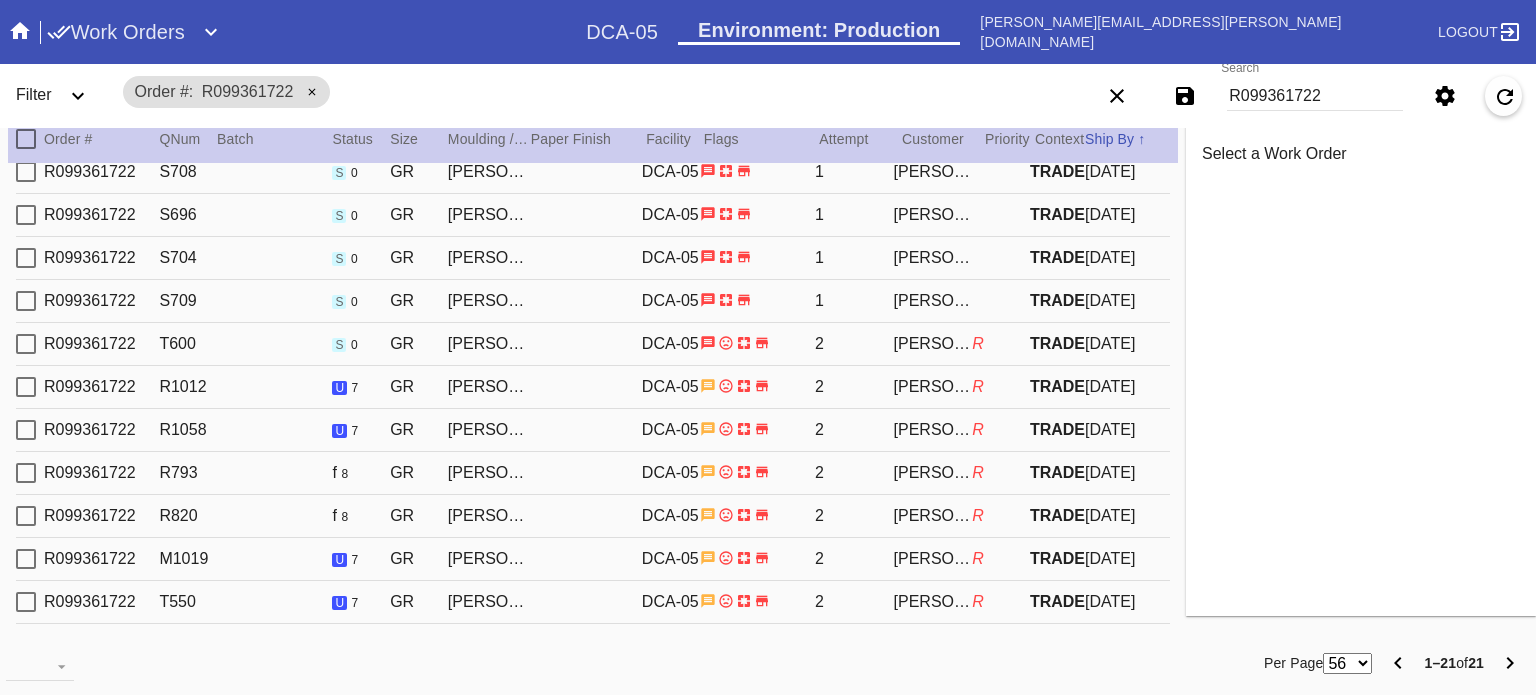 click at bounding box center (26, 473) 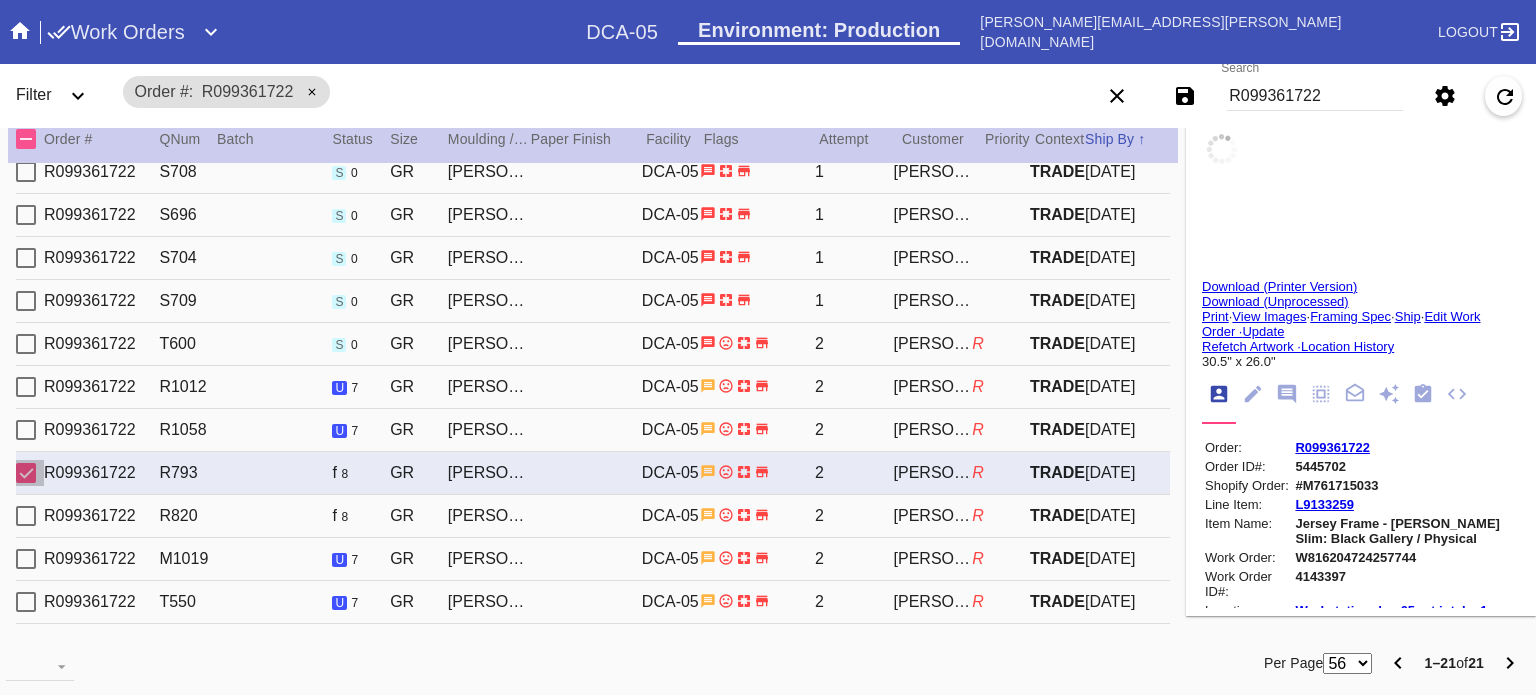 type on "Bring to [PERSON_NAME] as soon as frame arrives - EXTRA QC REQUIRED - IV 7/8" 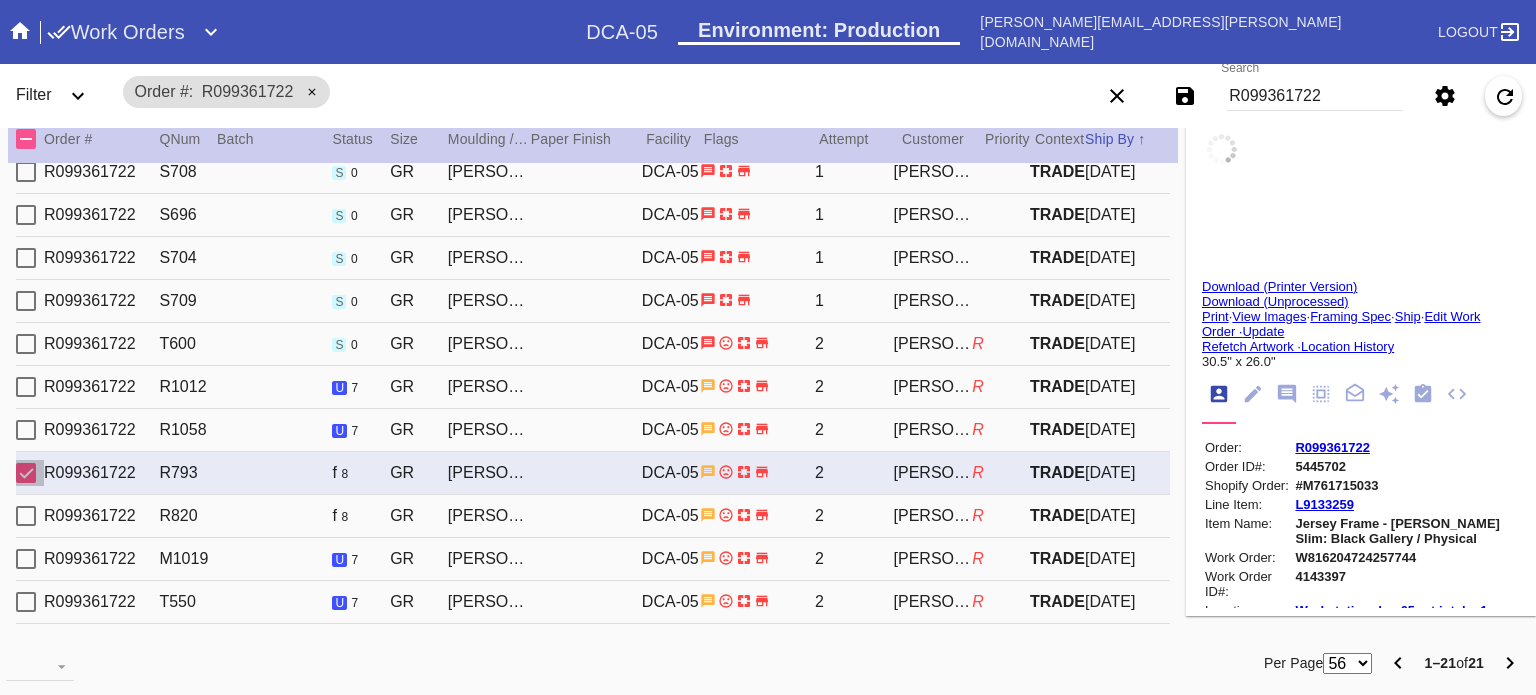 type on "Black scuff top right, and some mild grey scuffing throughout. Loose thread ends around nametag." 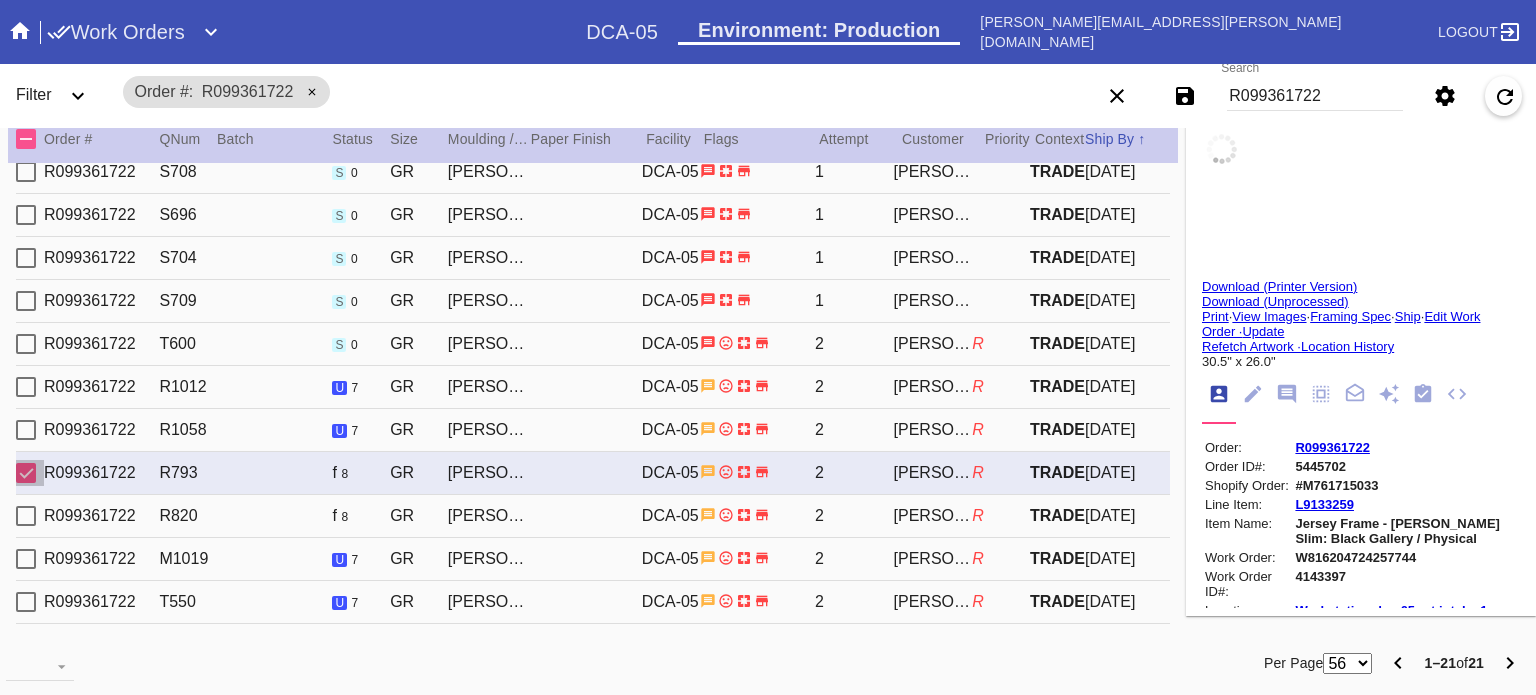 type on "[DATE]" 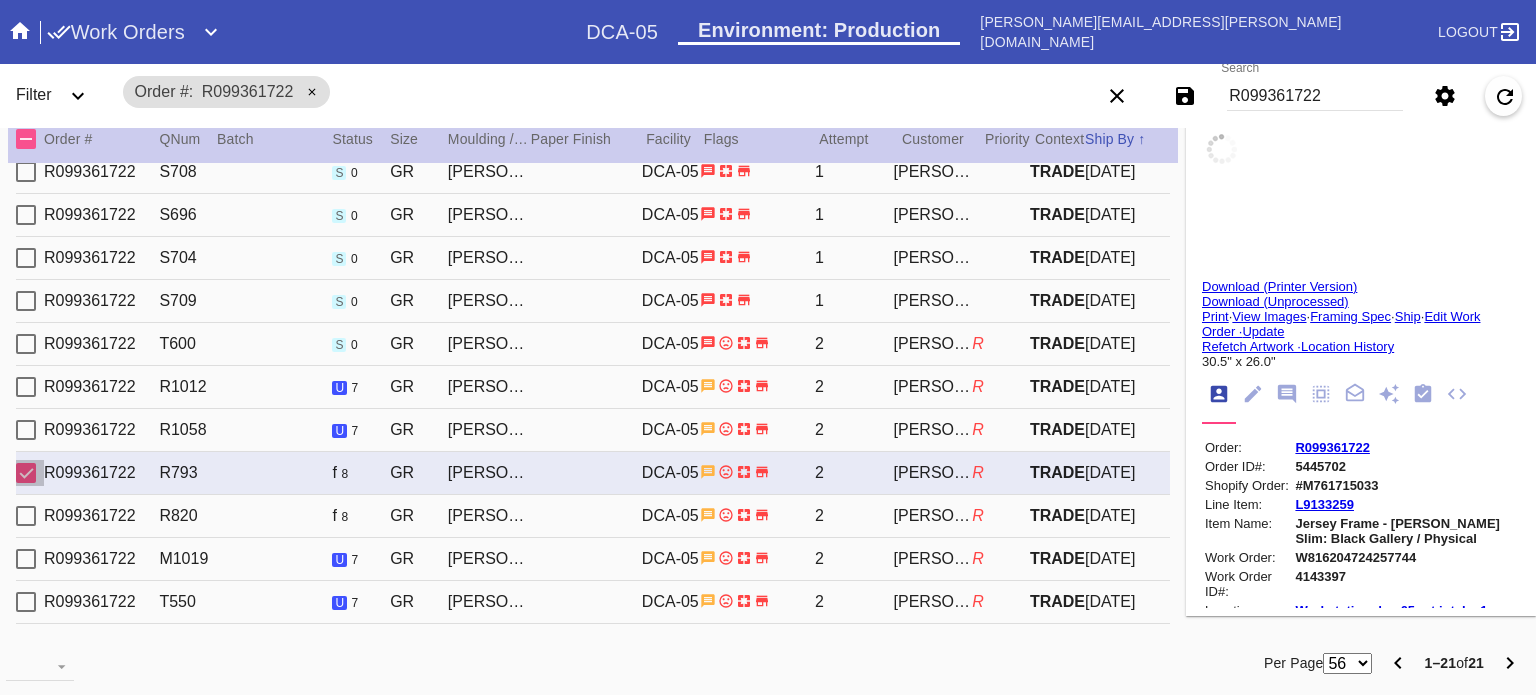 type on "[DATE]" 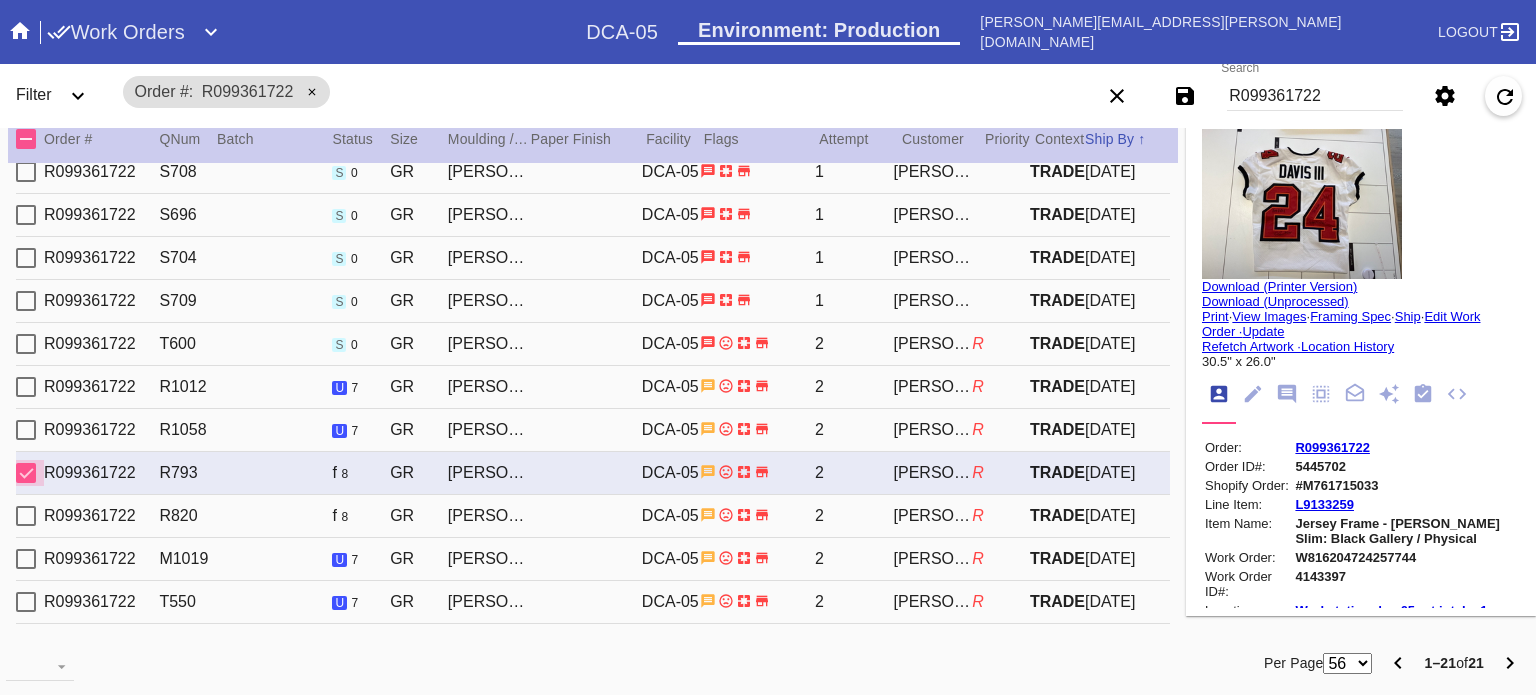 click at bounding box center (26, 473) 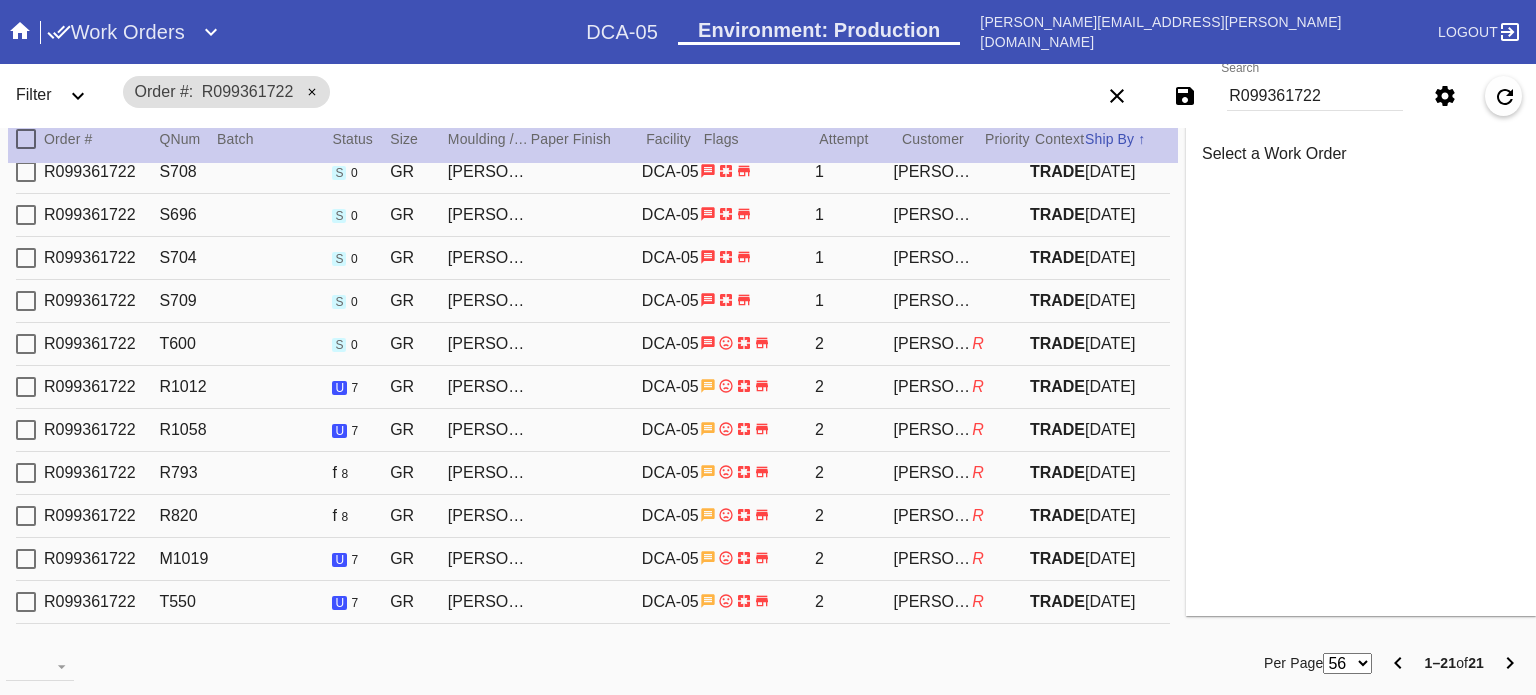click at bounding box center [26, 559] 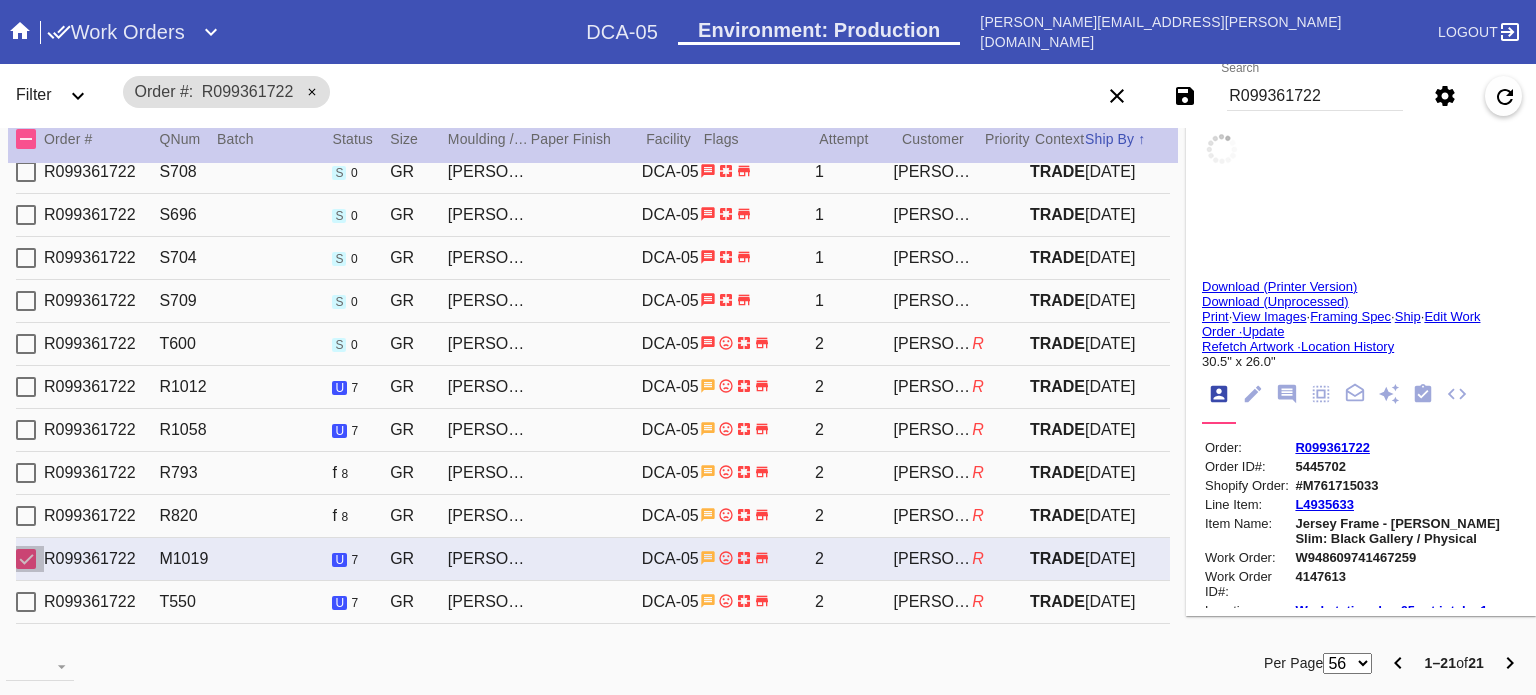 type on "Loose thread ends in name. Grass staining on left shoulder. Wrinkling throughout." 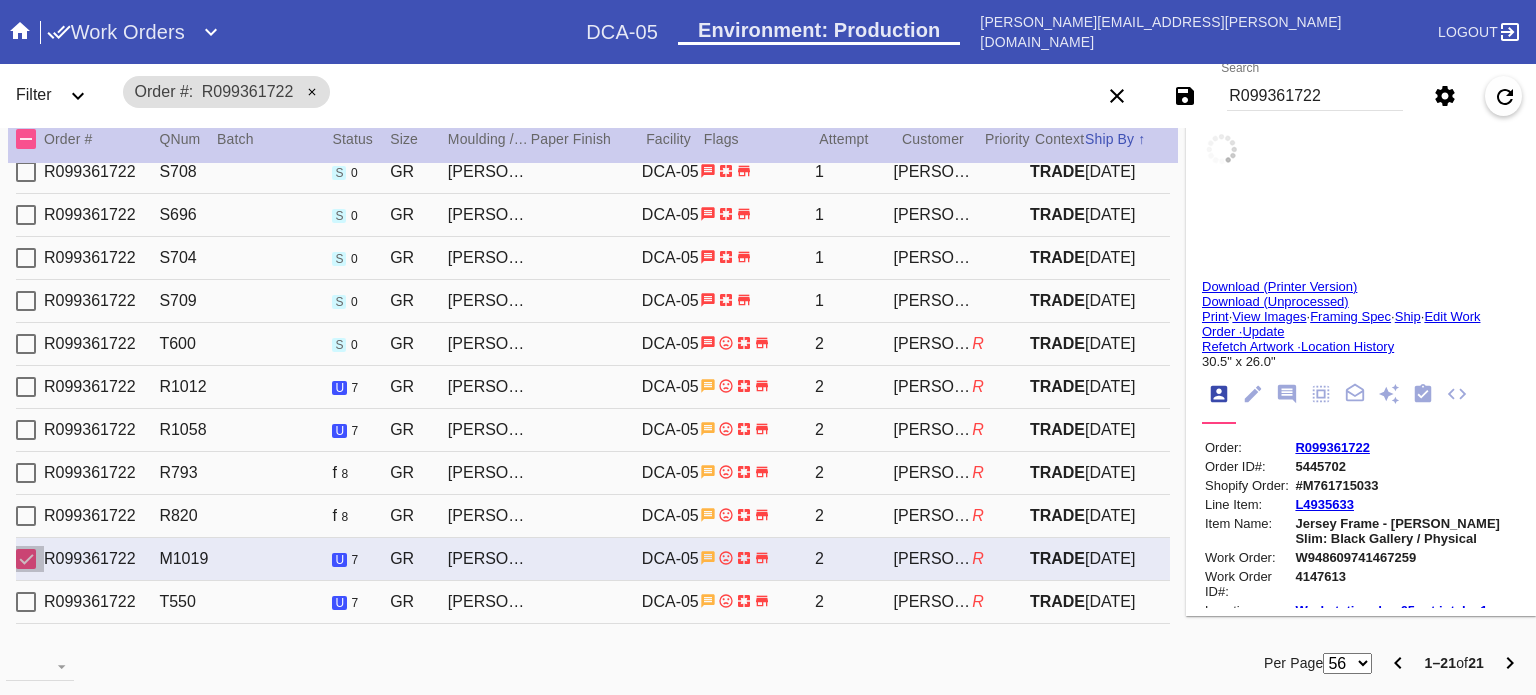 type on "[DATE]" 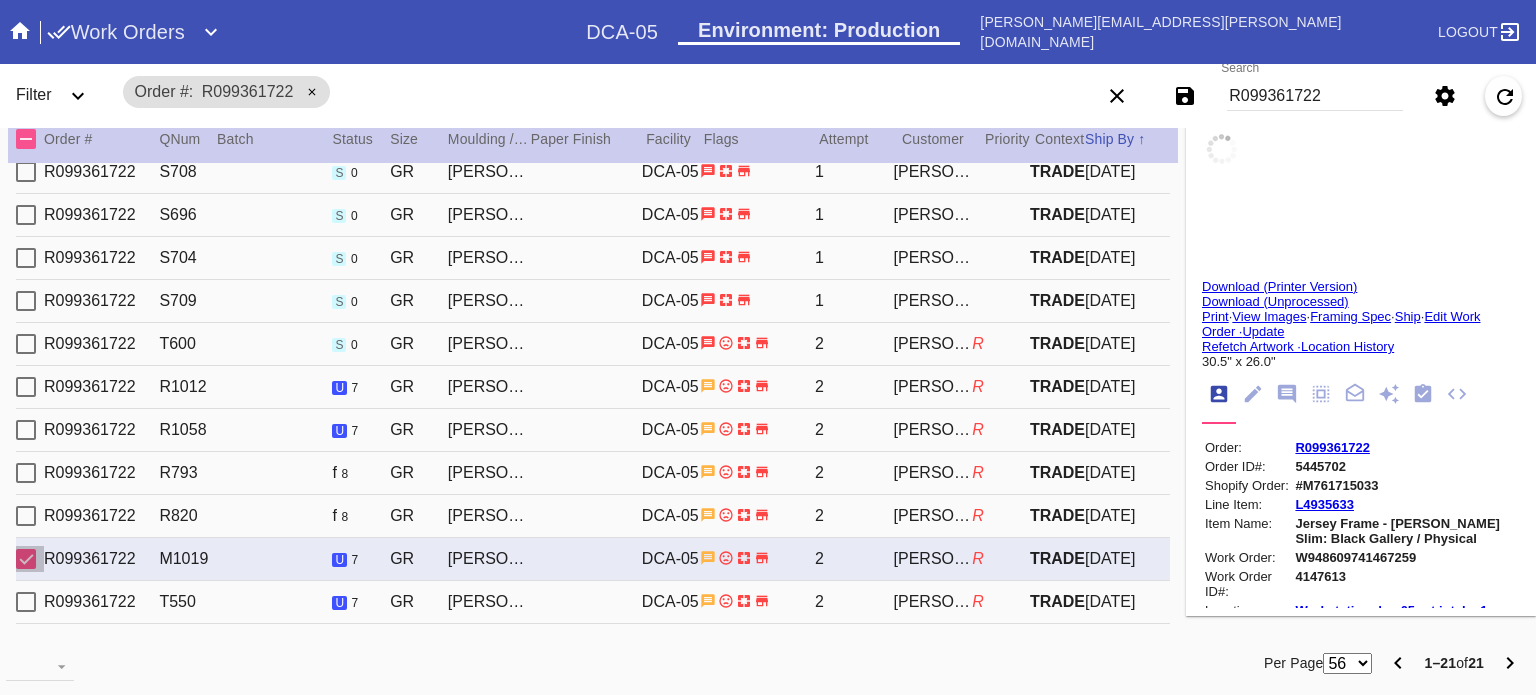 type on "[DATE]" 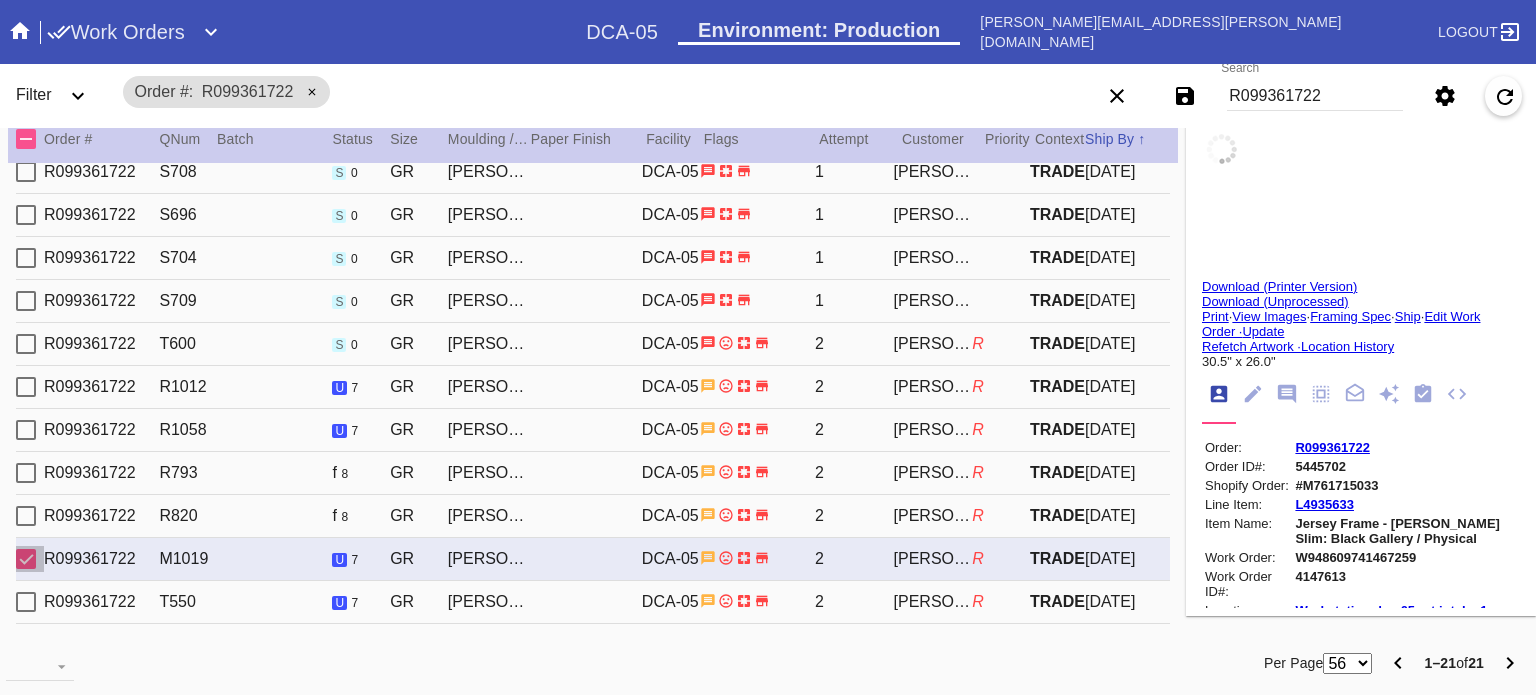 type on "[DATE]" 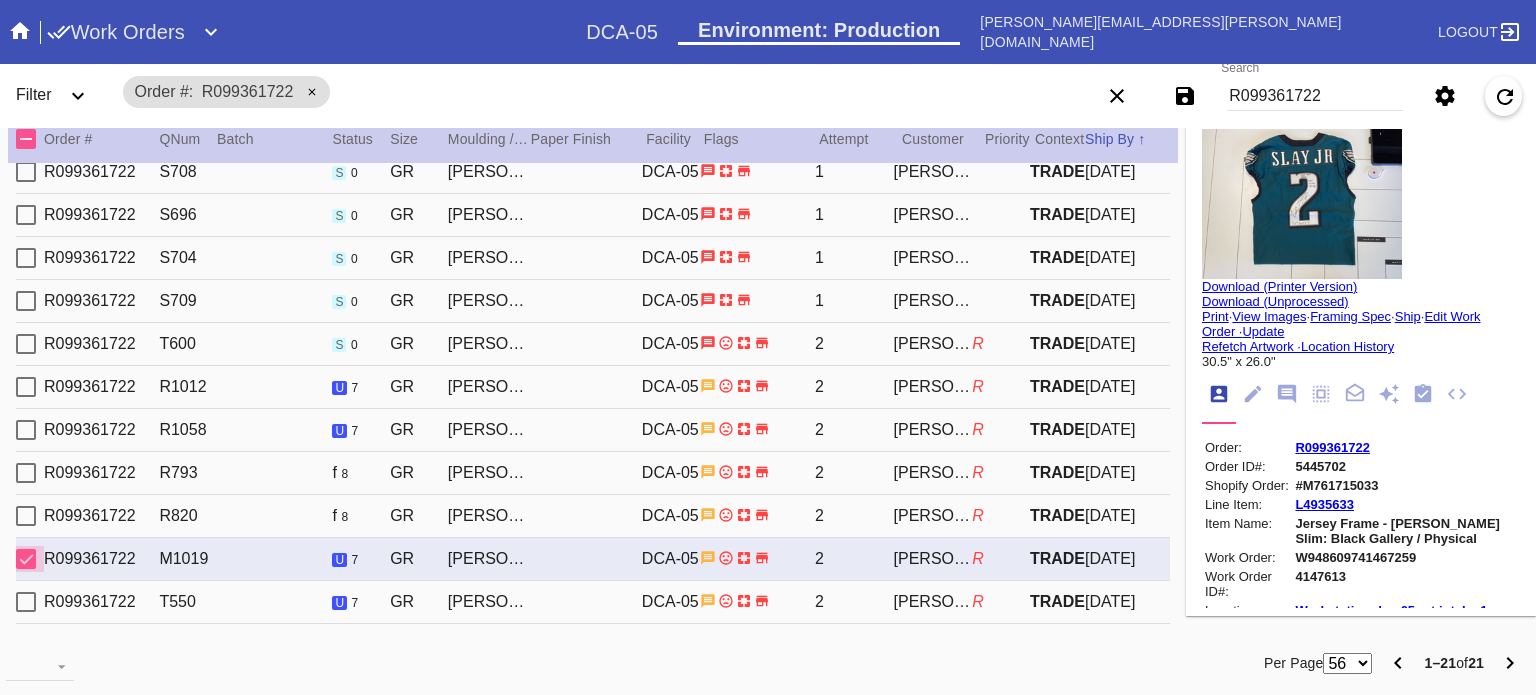 click at bounding box center (26, 559) 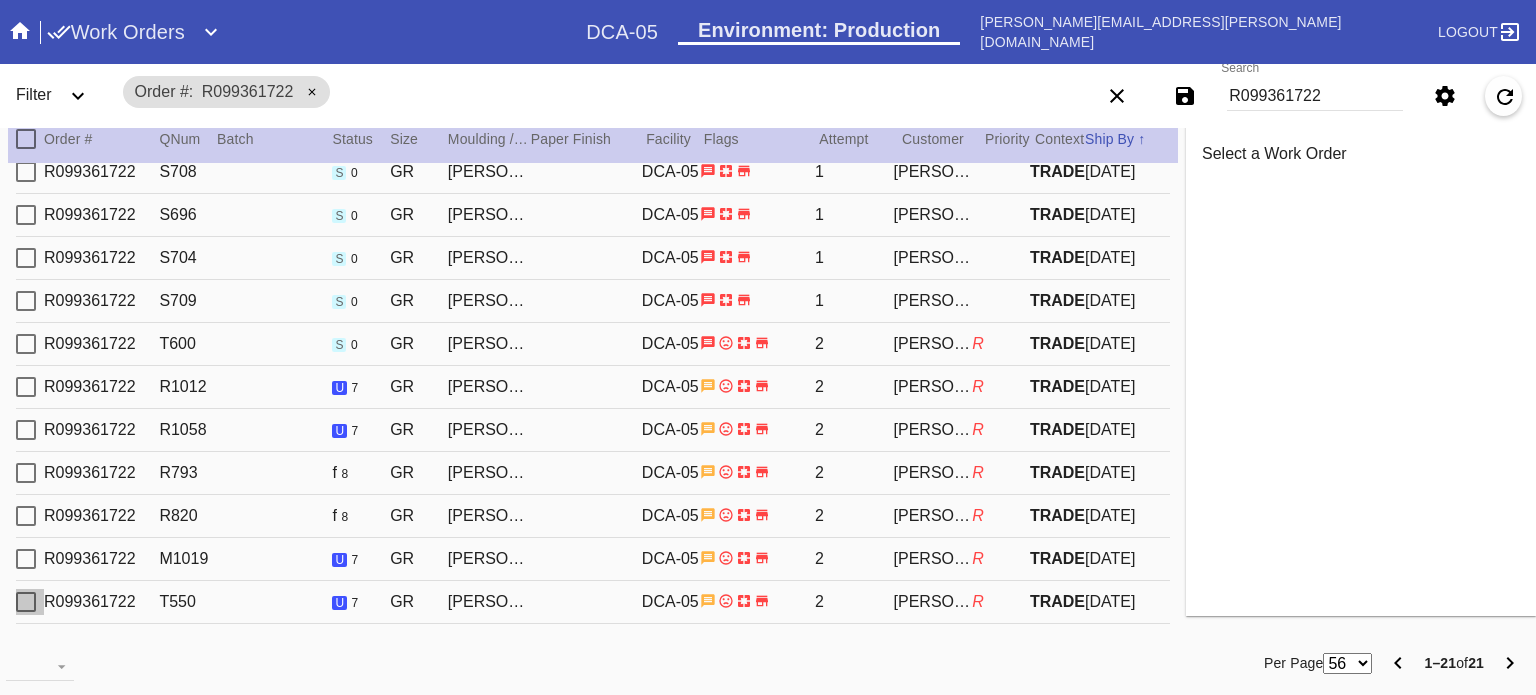 click at bounding box center [26, 602] 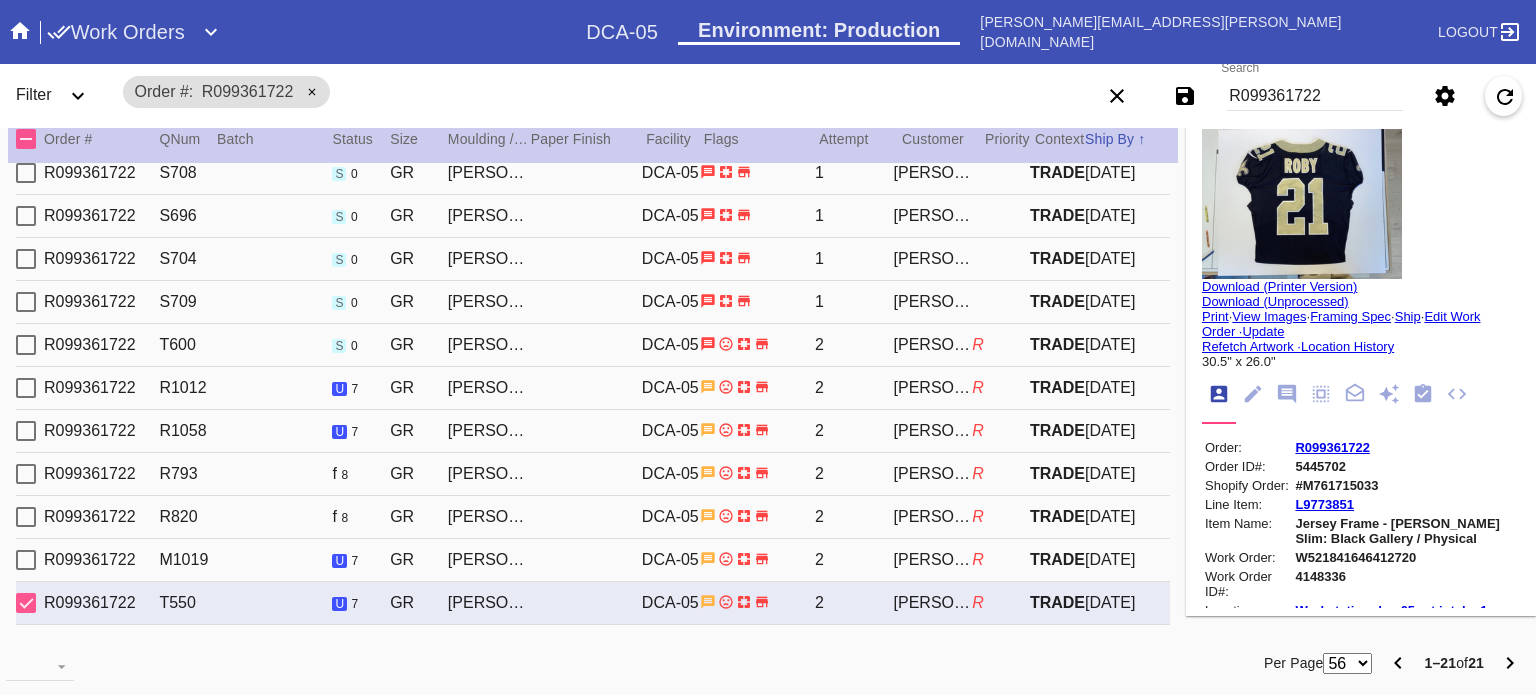 scroll, scrollTop: 448, scrollLeft: 0, axis: vertical 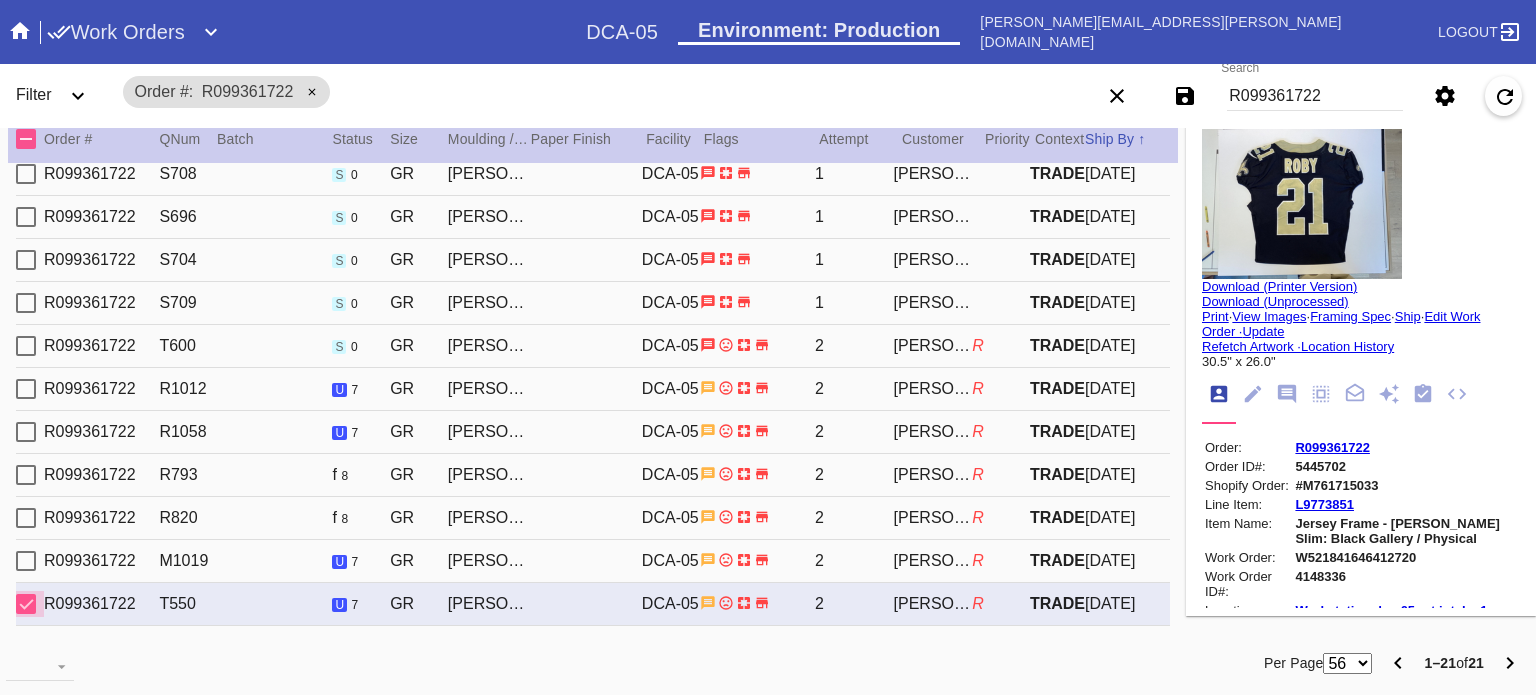 click at bounding box center [26, 604] 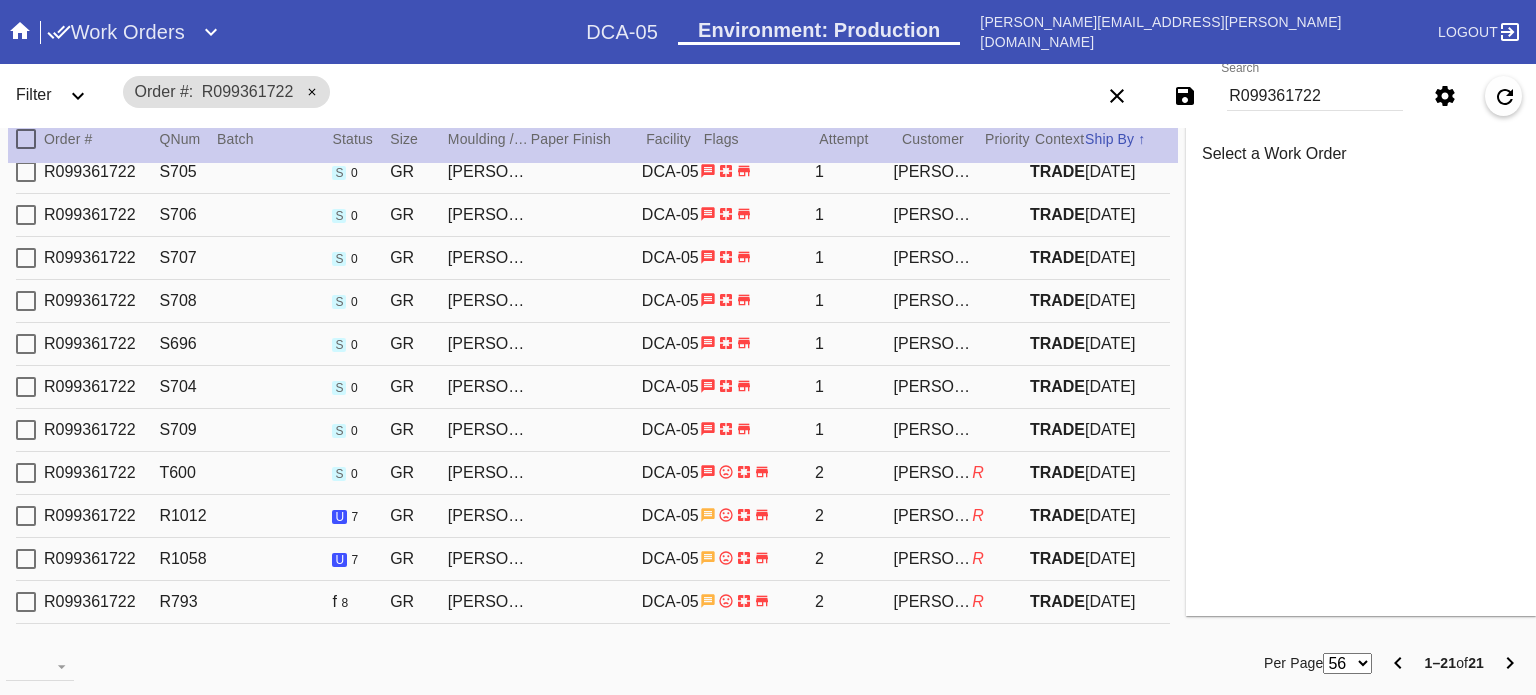 scroll, scrollTop: 454, scrollLeft: 0, axis: vertical 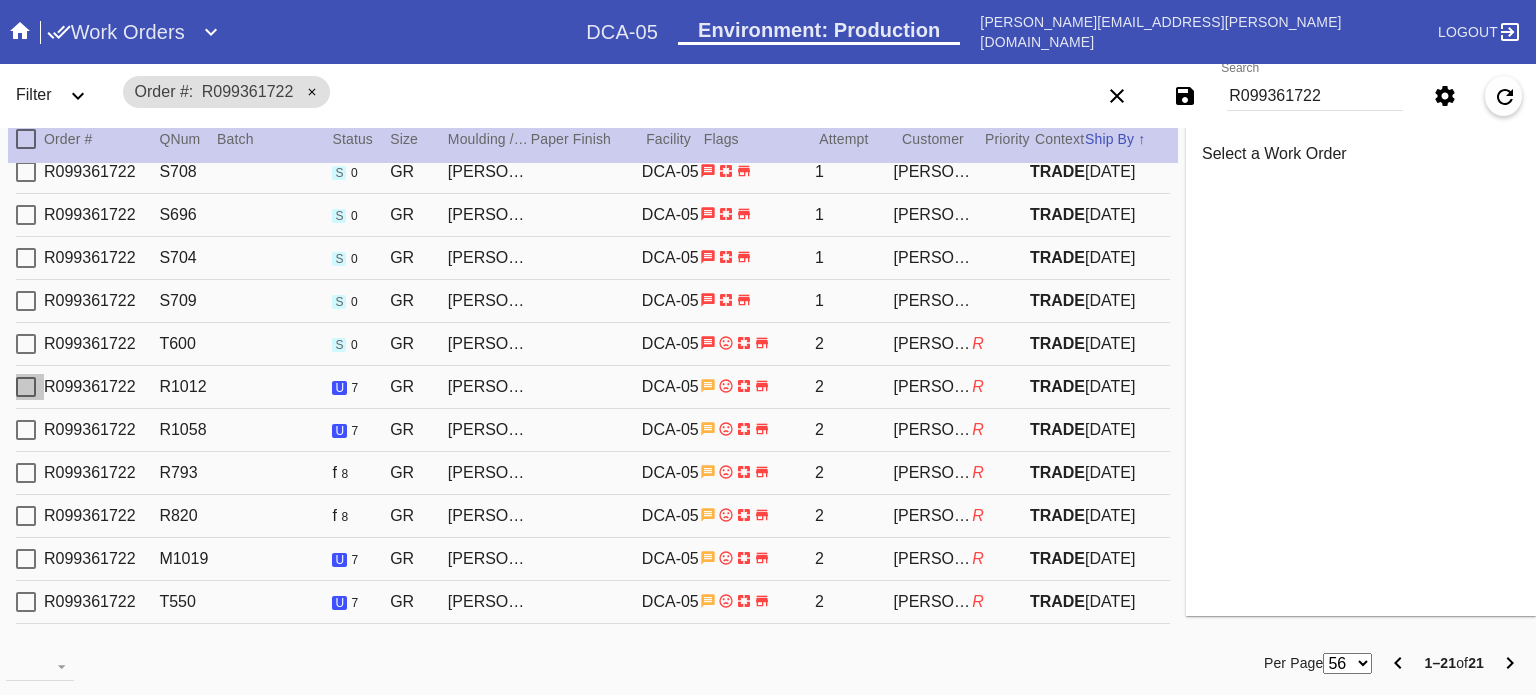 click at bounding box center [26, 387] 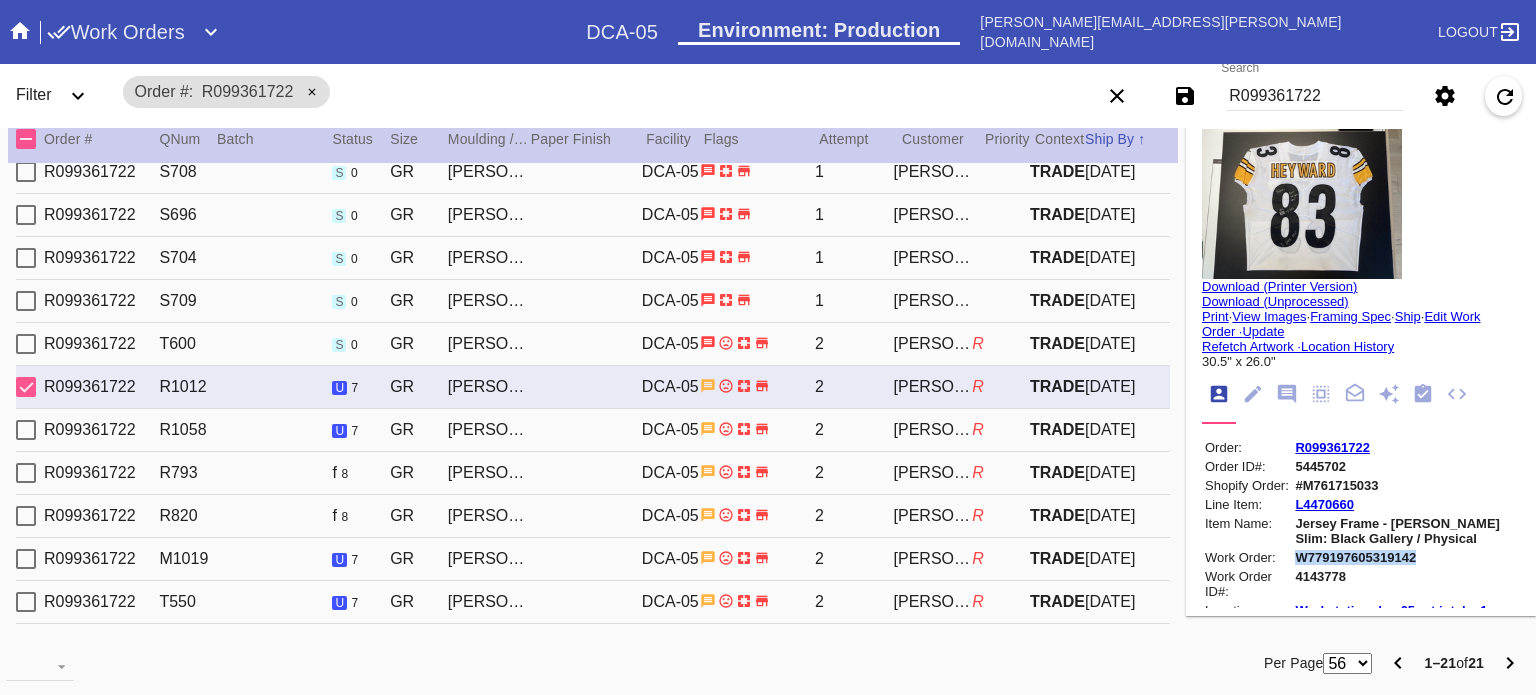 drag, startPoint x: 1407, startPoint y: 556, endPoint x: 1281, endPoint y: 560, distance: 126.06348 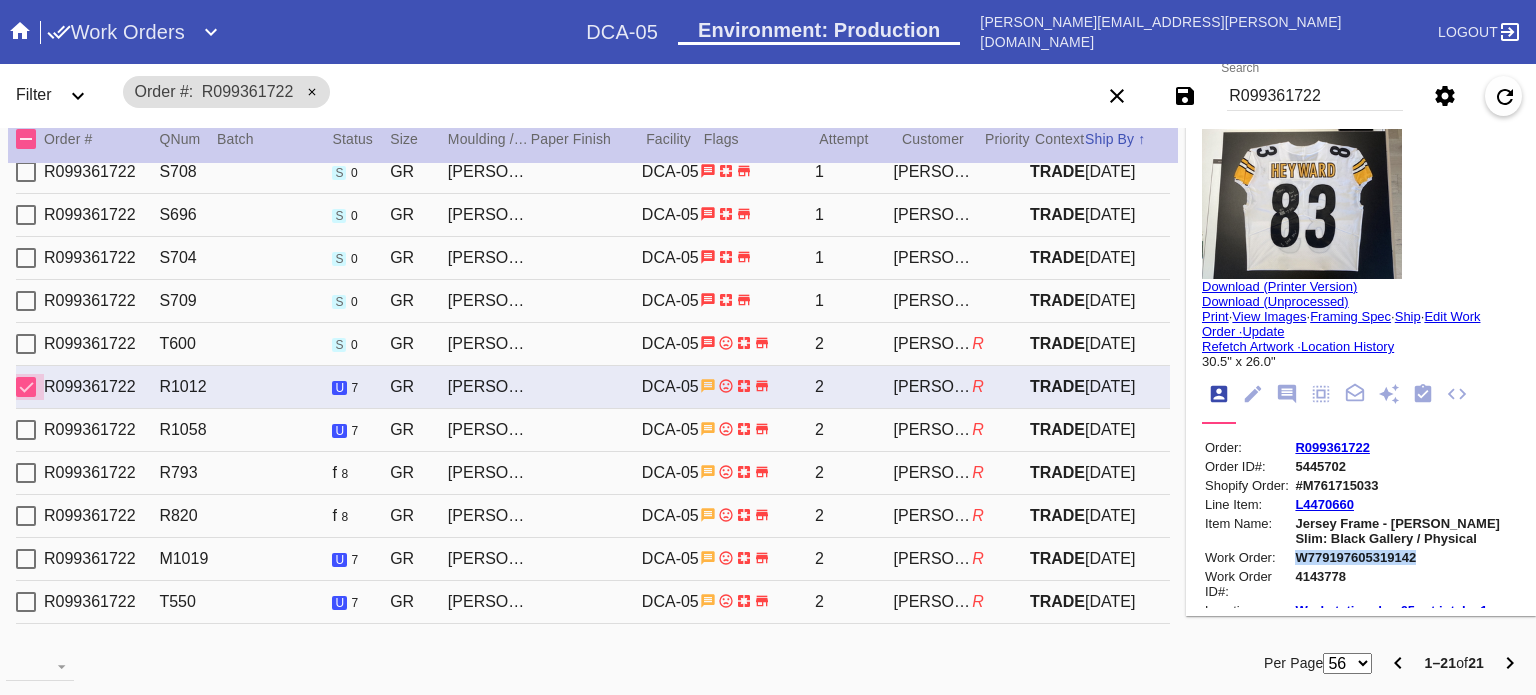 click at bounding box center (26, 387) 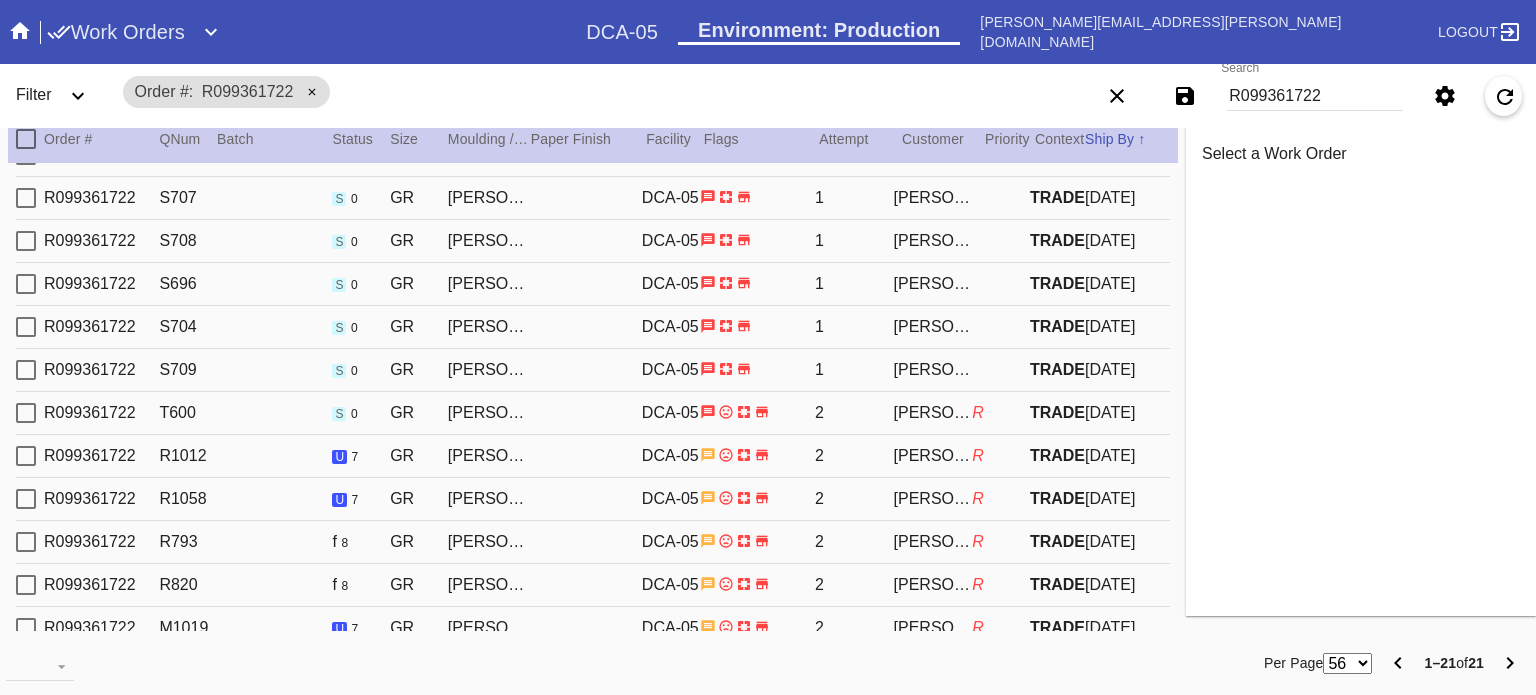 scroll, scrollTop: 454, scrollLeft: 0, axis: vertical 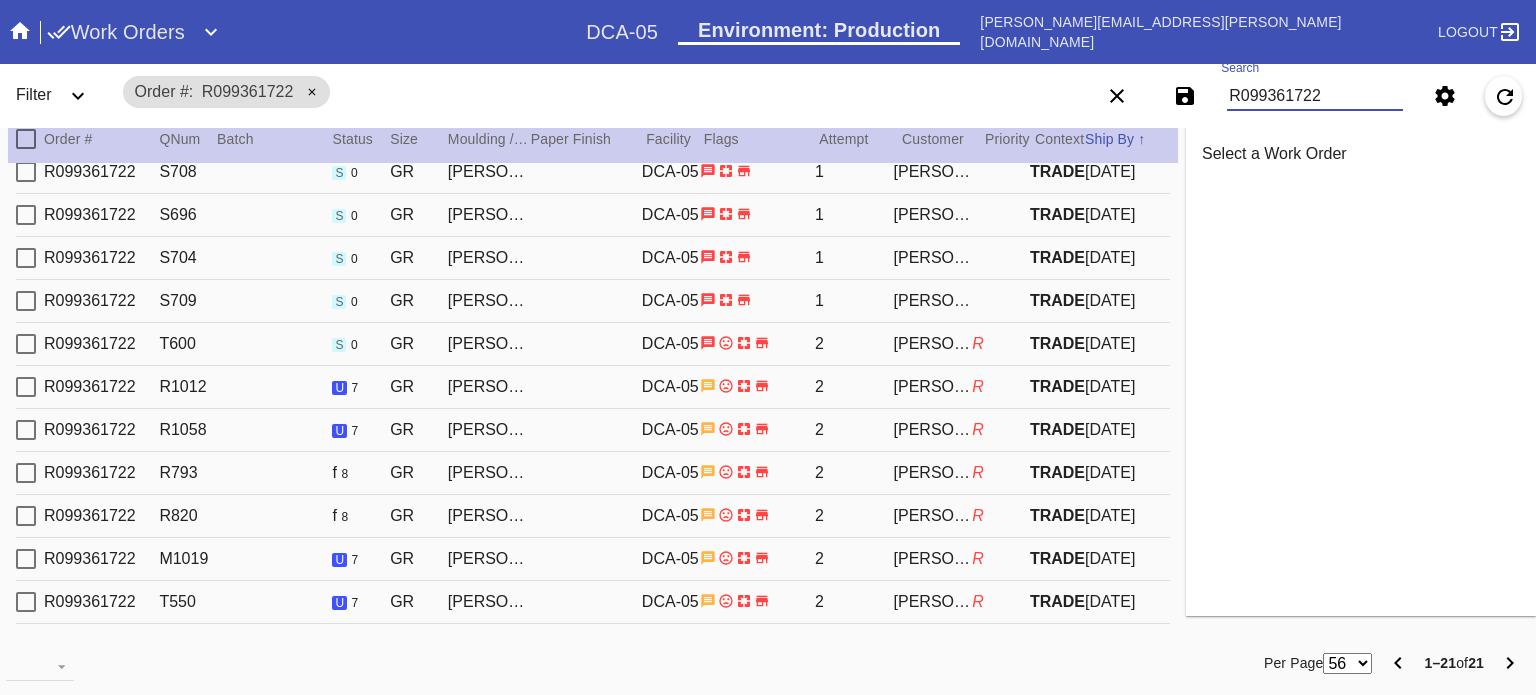 drag, startPoint x: 1341, startPoint y: 93, endPoint x: 1096, endPoint y: 67, distance: 246.37573 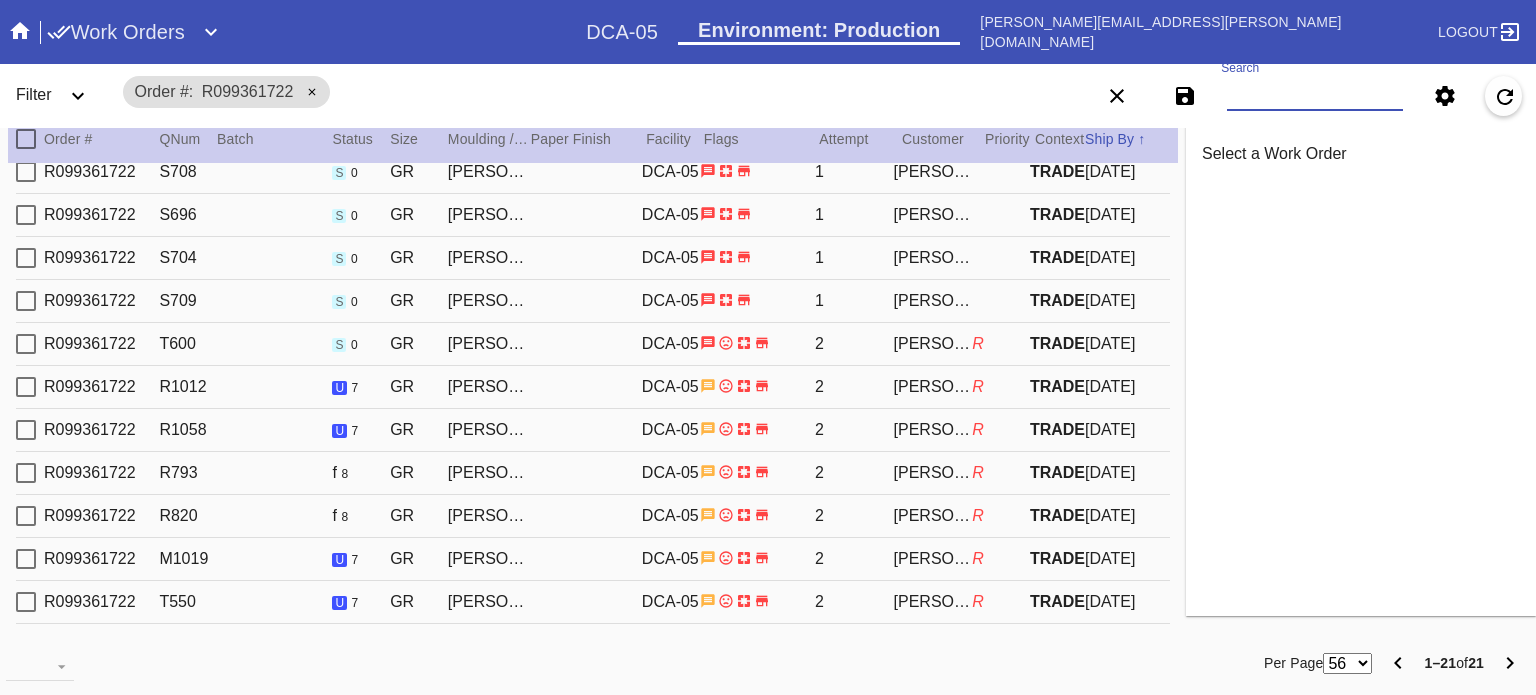 paste on "W901092444909083" 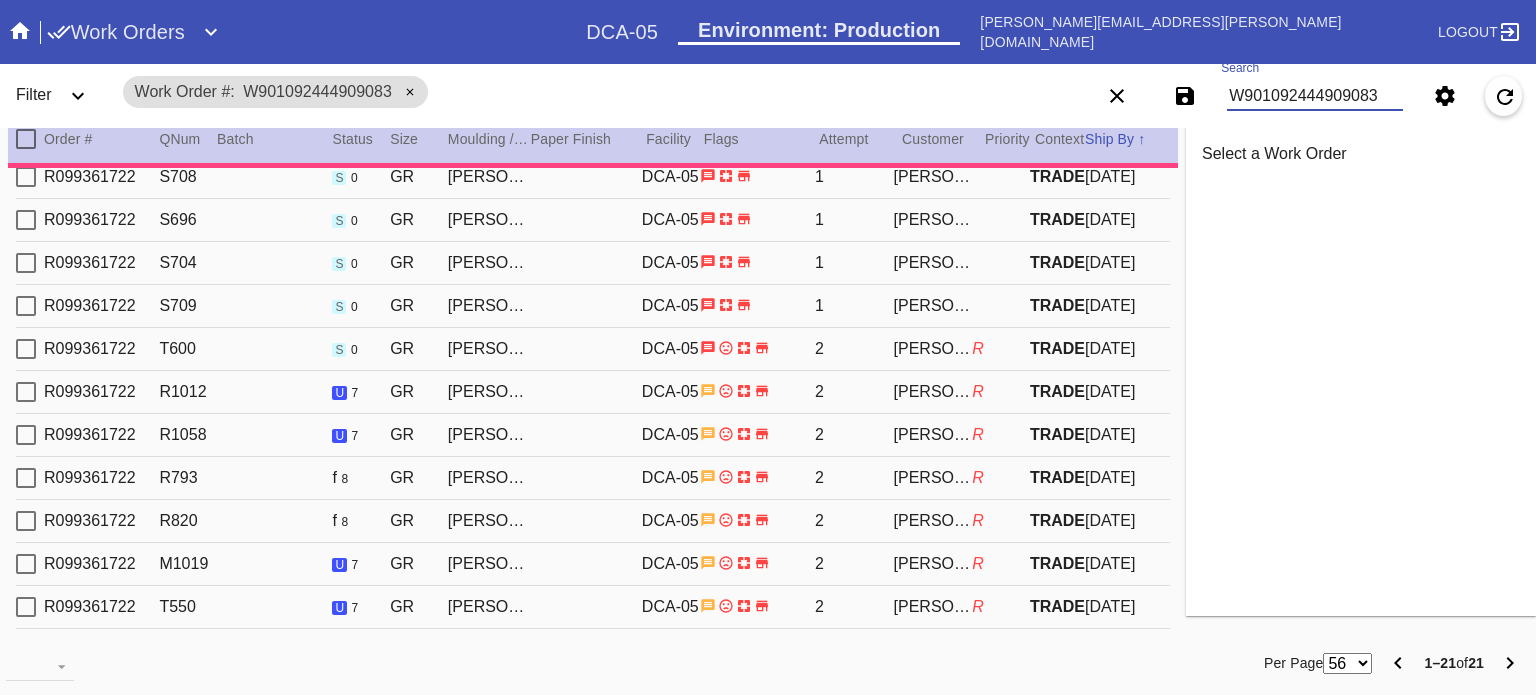type 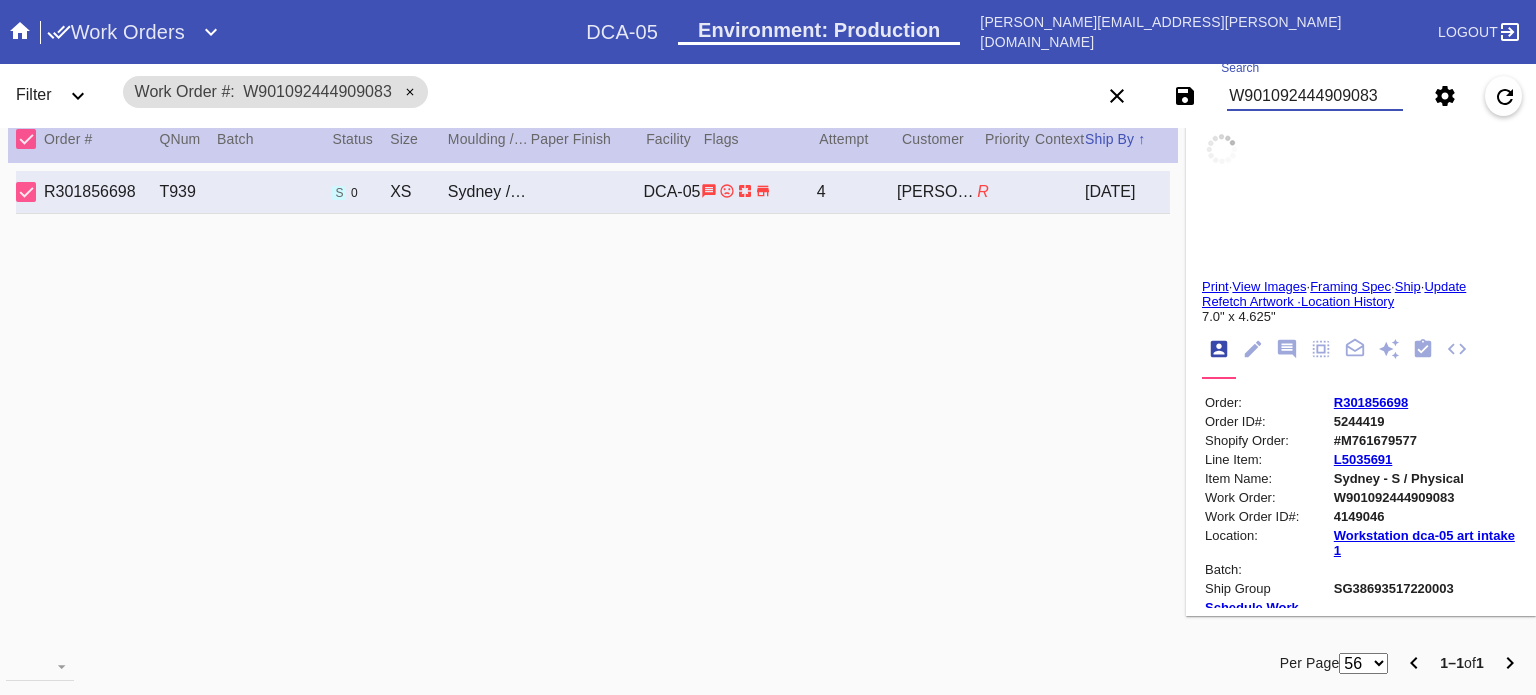 scroll, scrollTop: 0, scrollLeft: 0, axis: both 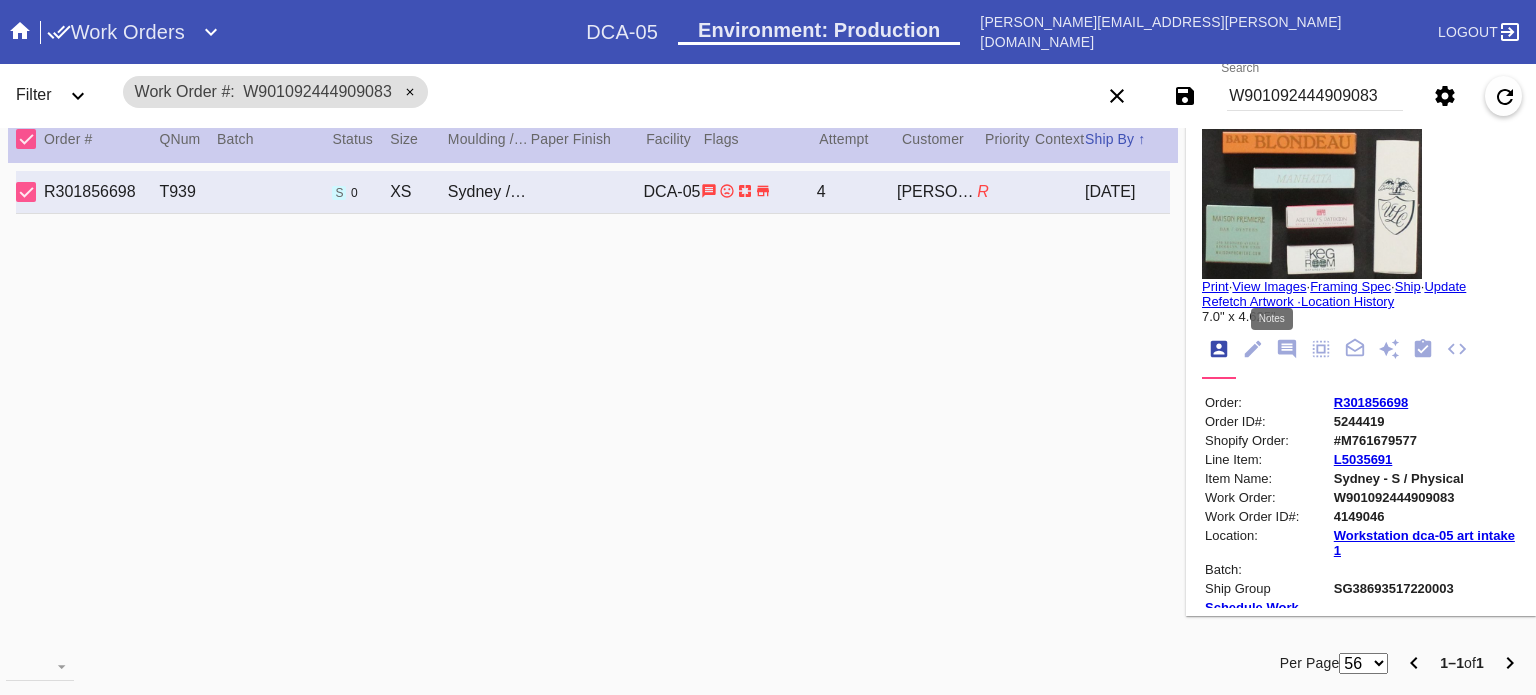 click 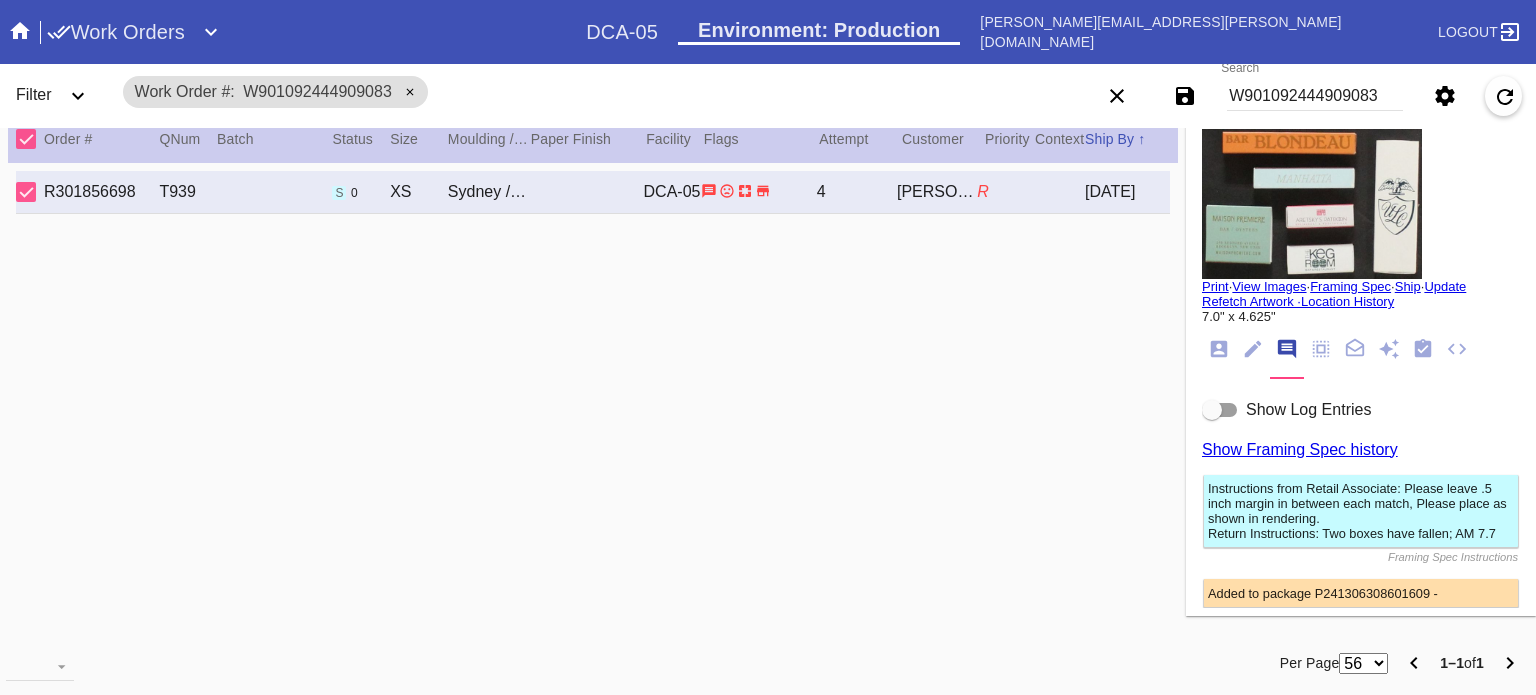 scroll, scrollTop: 123, scrollLeft: 0, axis: vertical 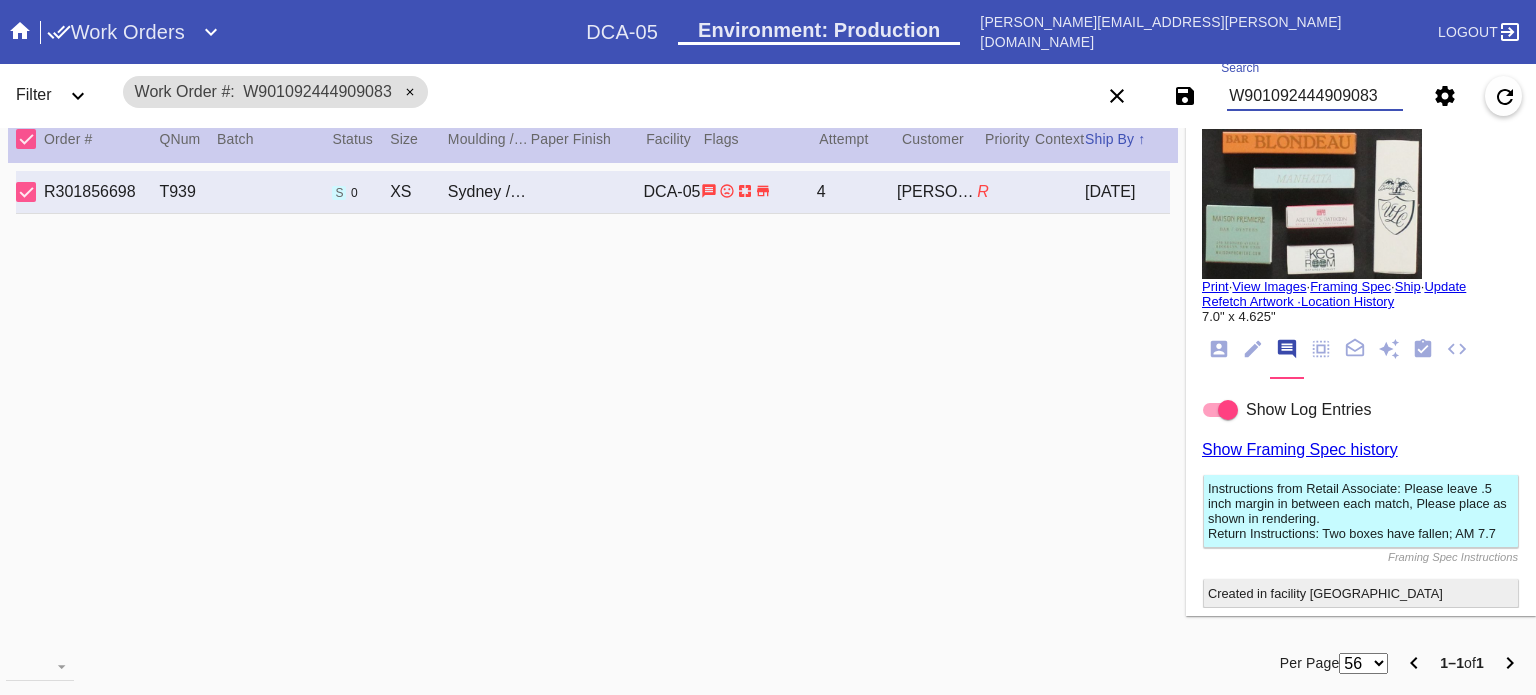 drag, startPoint x: 1395, startPoint y: 91, endPoint x: 1054, endPoint y: 102, distance: 341.17737 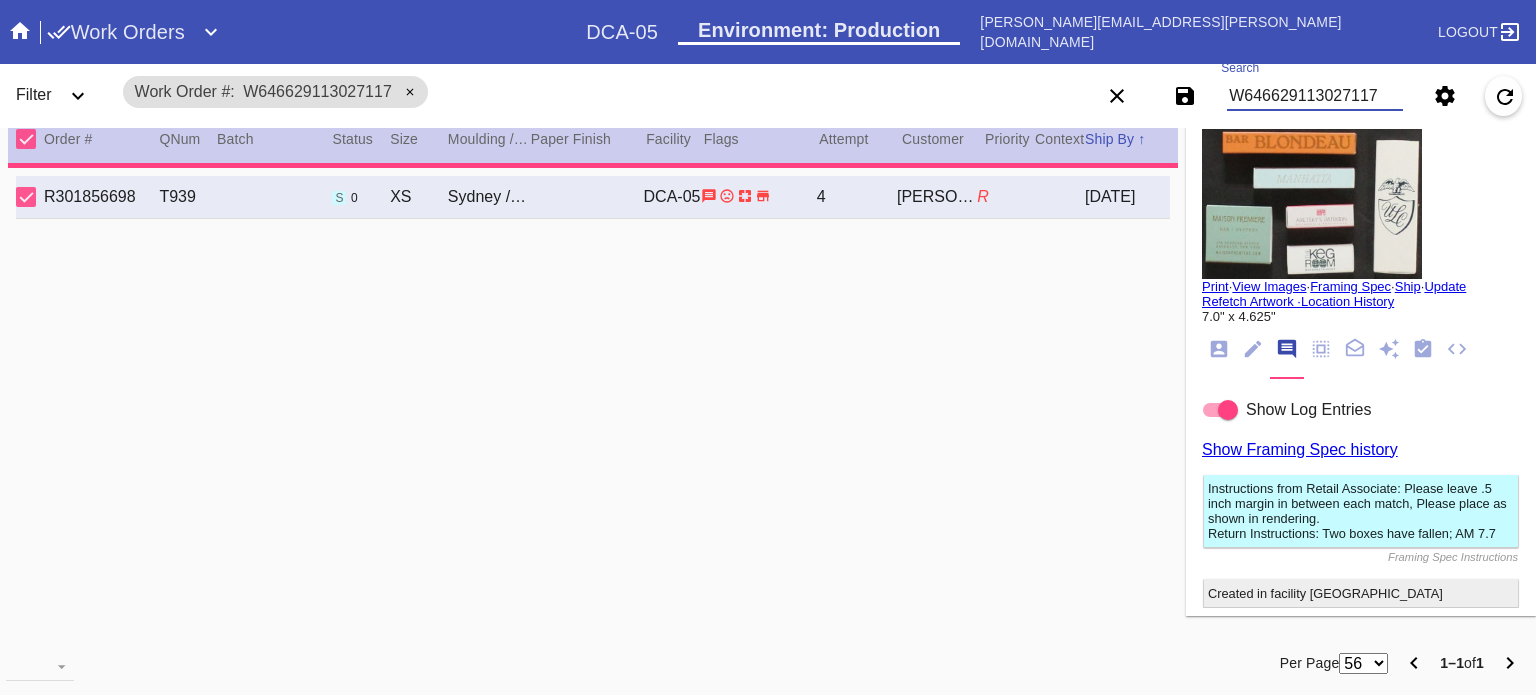 type on "14.0" 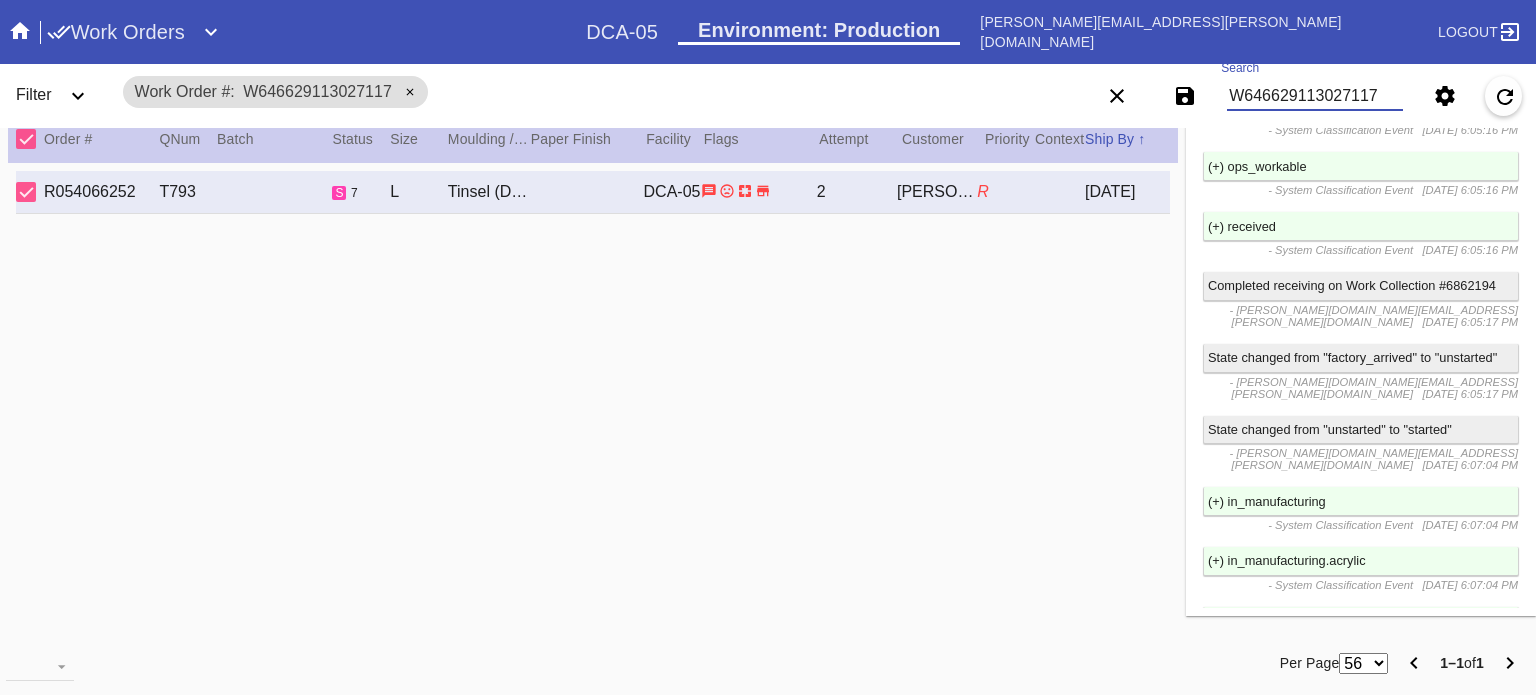 scroll, scrollTop: 2598, scrollLeft: 0, axis: vertical 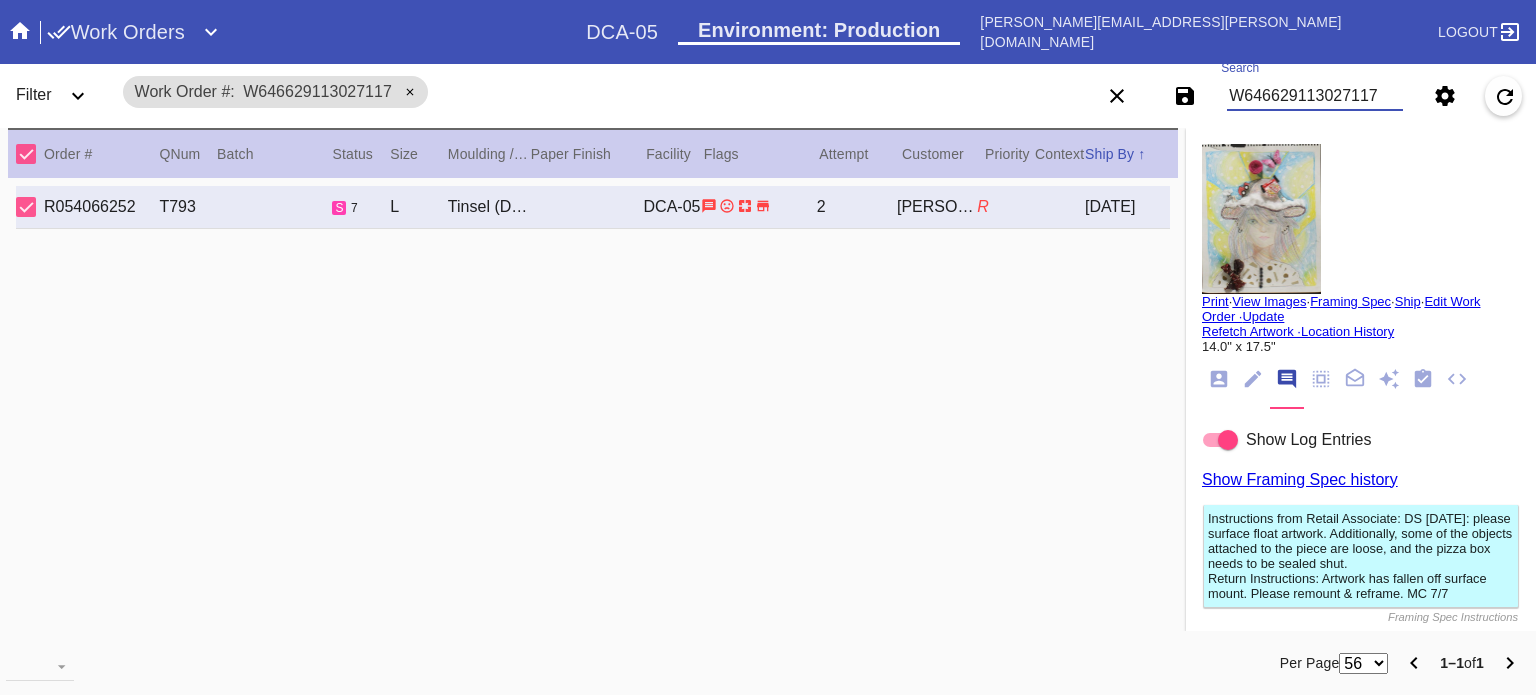 drag, startPoint x: 1380, startPoint y: 94, endPoint x: 1011, endPoint y: 138, distance: 371.61404 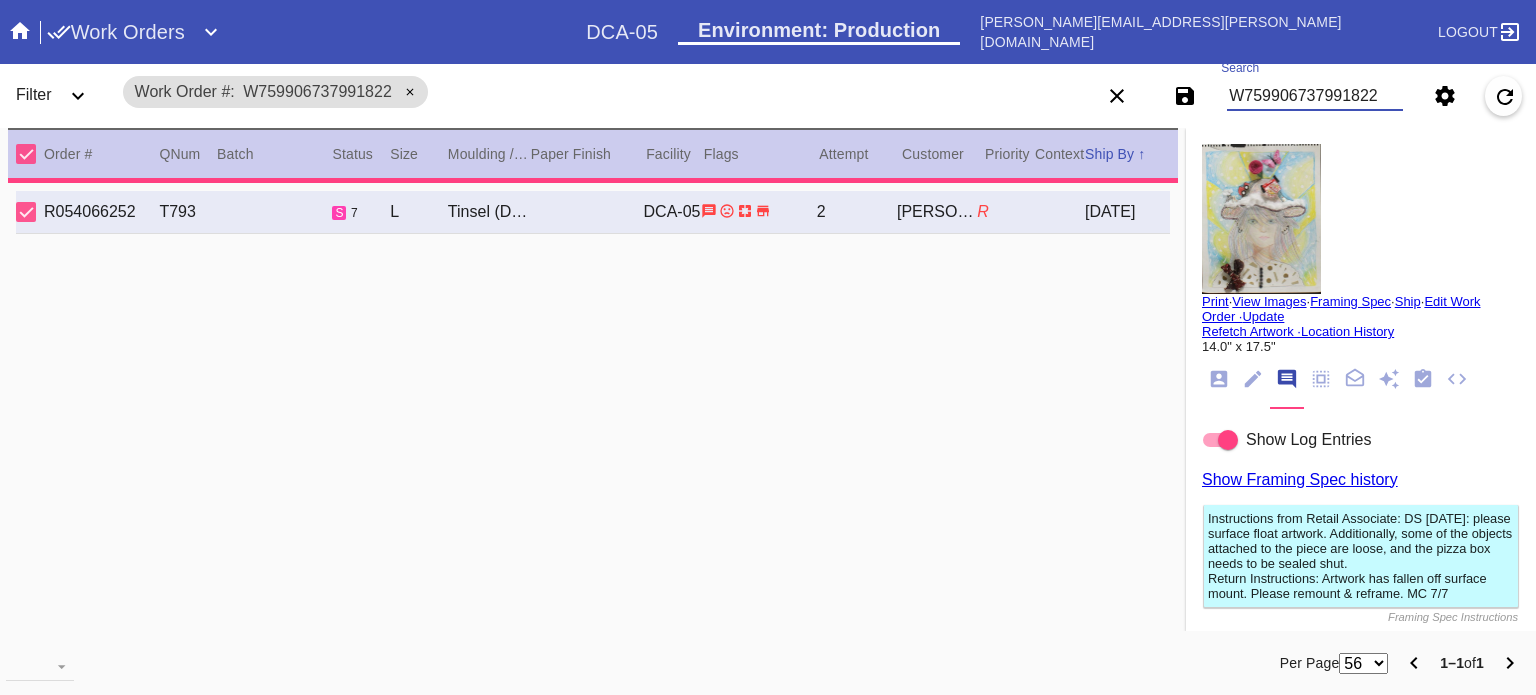 type on "11.75" 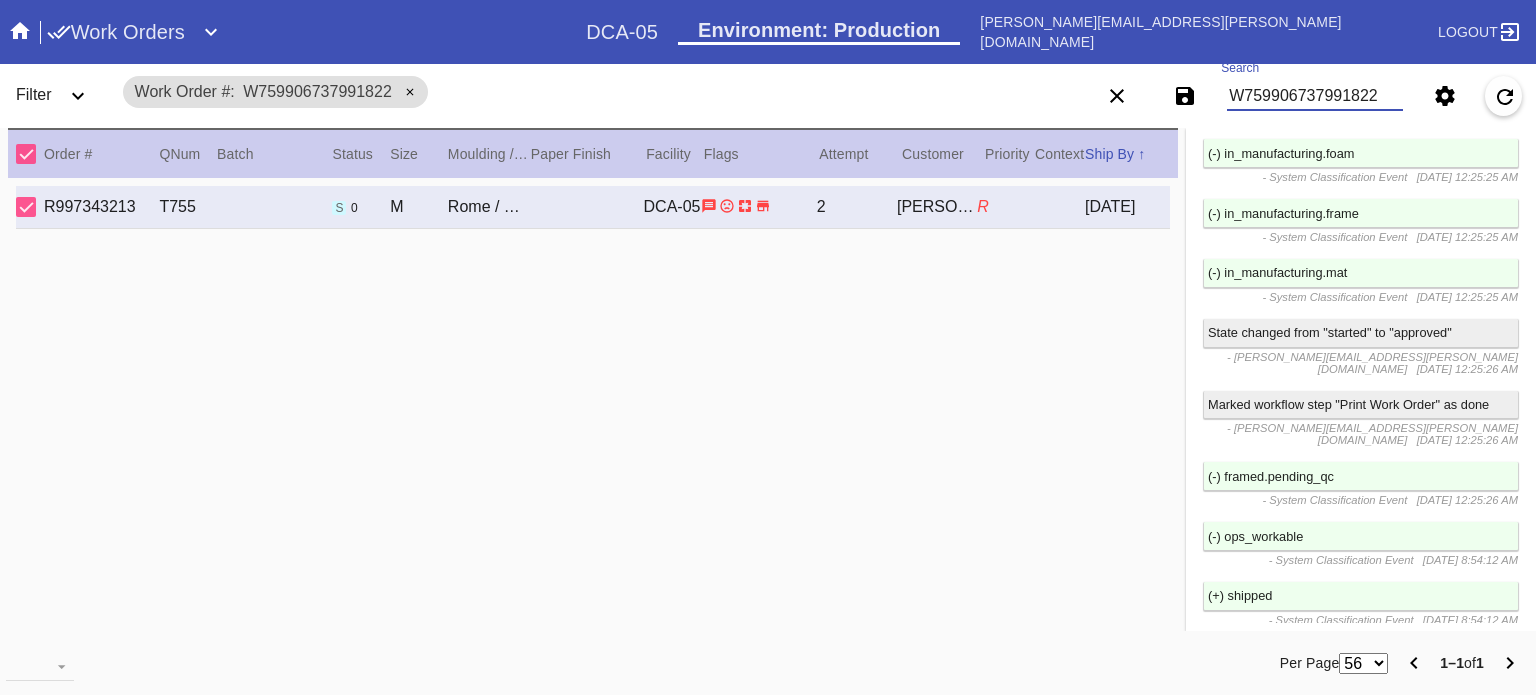 scroll, scrollTop: 4052, scrollLeft: 0, axis: vertical 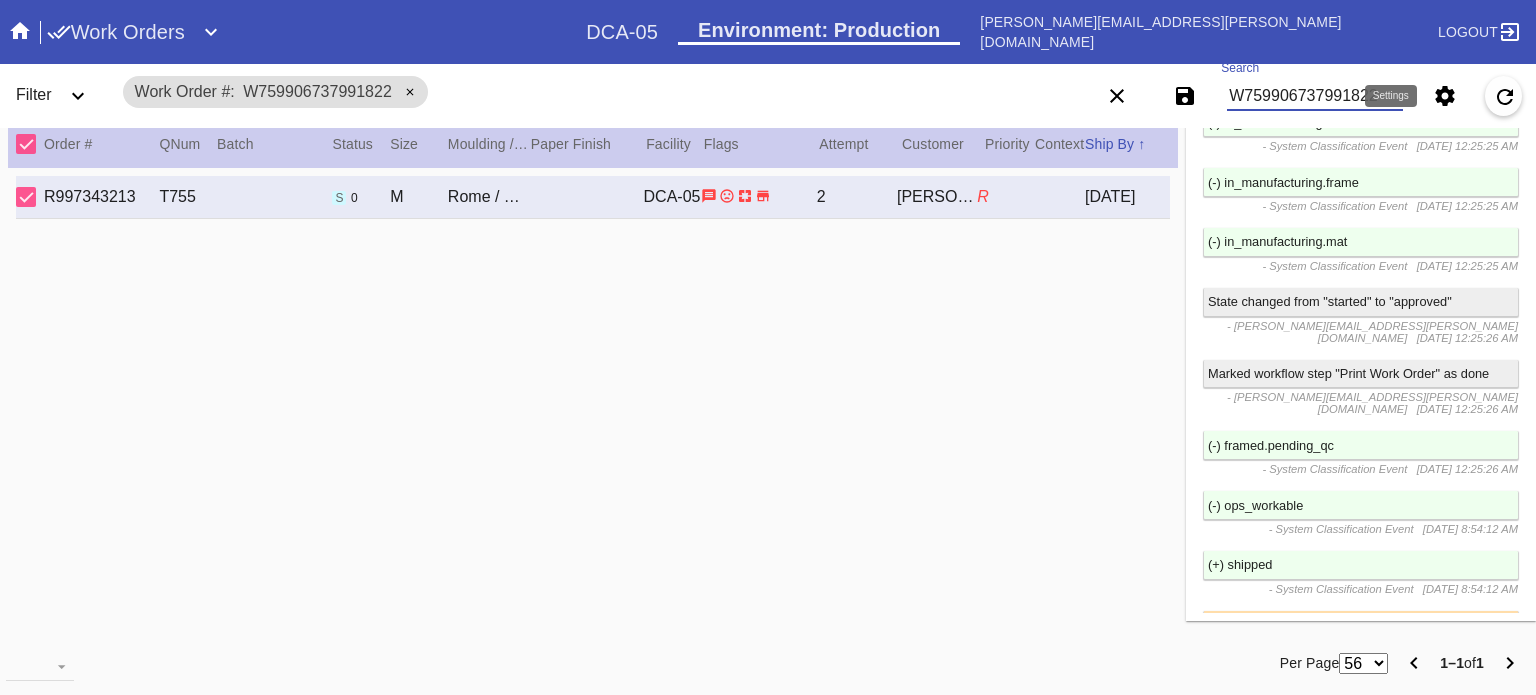 drag, startPoint x: 1232, startPoint y: 97, endPoint x: 1462, endPoint y: 88, distance: 230.17603 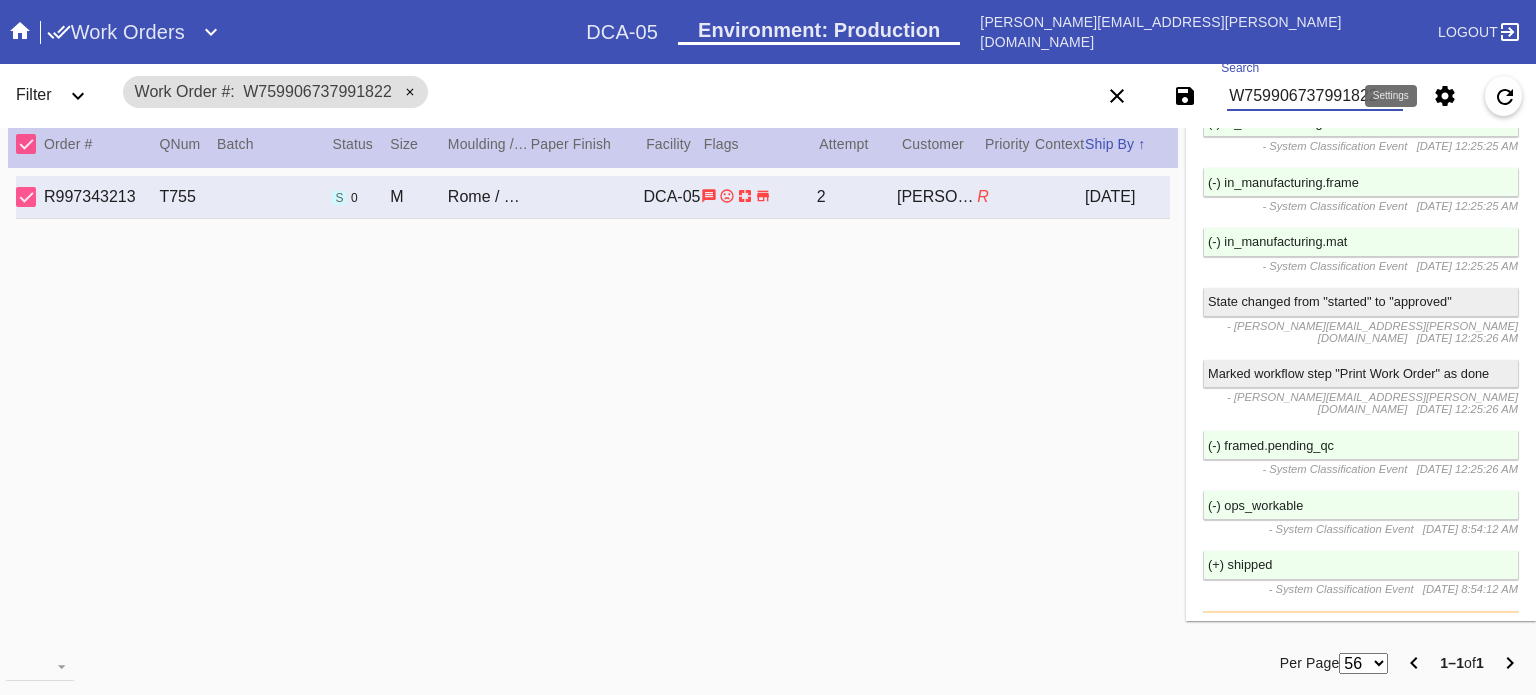 click on "Save filters to NEW SAVED FILTER All Active Holiday All Retail Stores (Gift & Go + Bopis) Artwork Shipped Cage Inventory - Customer Approved Cage Inventory - Pull for Production Canvas Due Canvas frames, fine art Canvas frames, Retail Canvas Orders In-Process CF Returns Current HPO Orders Customer Approved DAR-LEX03 ELP. DAR Printroom Dekko Available to Print Dekko Eligible DEKKO [DATE] shipments Employee Digital Art End to End F4B Open Orders Hold to ship Holiday Holiday DC STS Holiday Physical Orders Remaining (Lex-01) Hot Spot: Finished Goods HOT SPOT: Finished Goods STS Hot Spot: Receiving Hot Spot: Recon Hot Spot: Shipping I-Cell Clear Float I-Cell - Lex01 - Drymounts I-Cell-Lex01- Expedited I-Cell Lex01 - Floats I-Cell Tabletop Arch, Oval, Circle Cut I-Cell Table Top Standard LEX-01 AL1 and AL2 [DATE] LEX-01 AL5 [DATE] LEX-01 Canvas [DATE] LEX01 FACTORY SCAN- WIP LEX-01 Oversize [DATE] LEX-03 Approved LEX-03 Clear Float LEX-03-Drymount LEX-03-EXPEDITED LEX03 Expedited Floats LEX-03 Floats (raised)" at bounding box center [1305, 96] 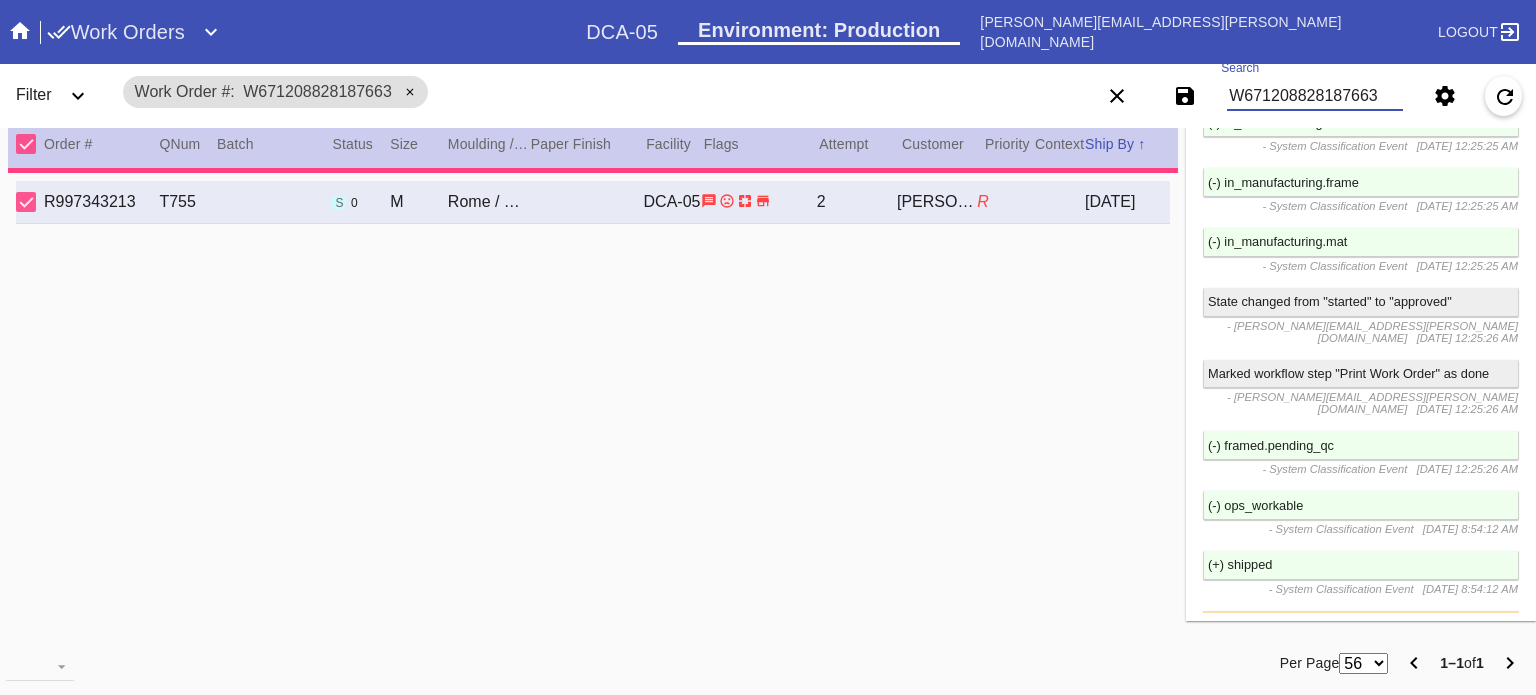 type on "17.75" 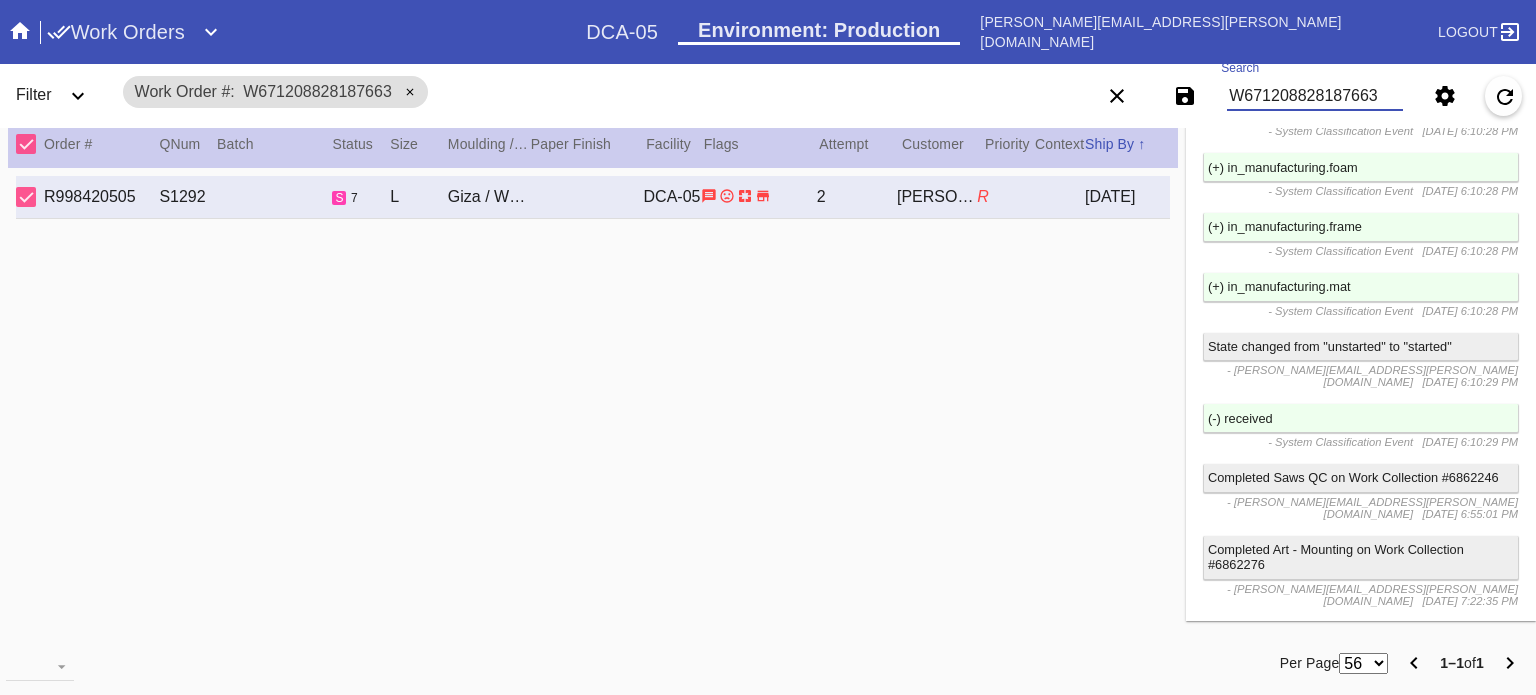 scroll, scrollTop: 3096, scrollLeft: 0, axis: vertical 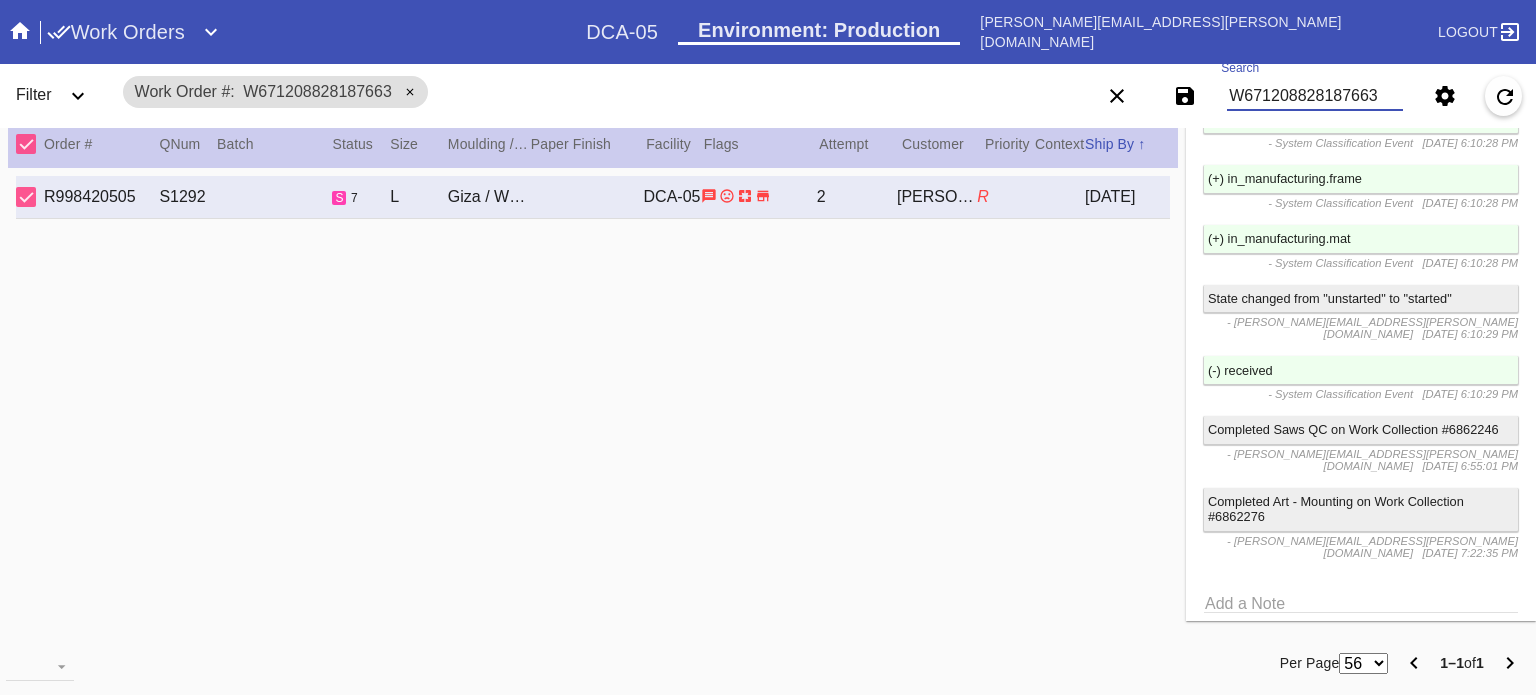 type on "W671208828187663" 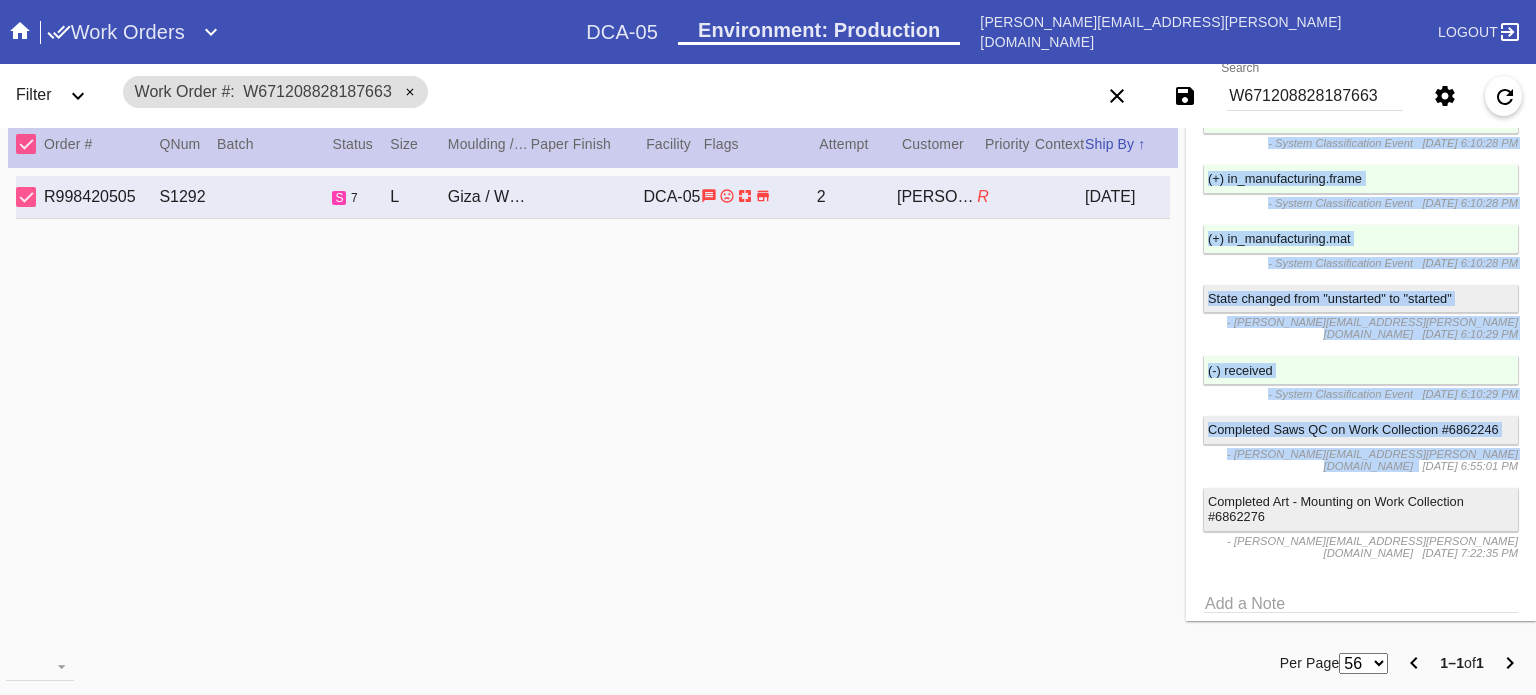 drag, startPoint x: 1327, startPoint y: 435, endPoint x: 1428, endPoint y: 372, distance: 119.03781 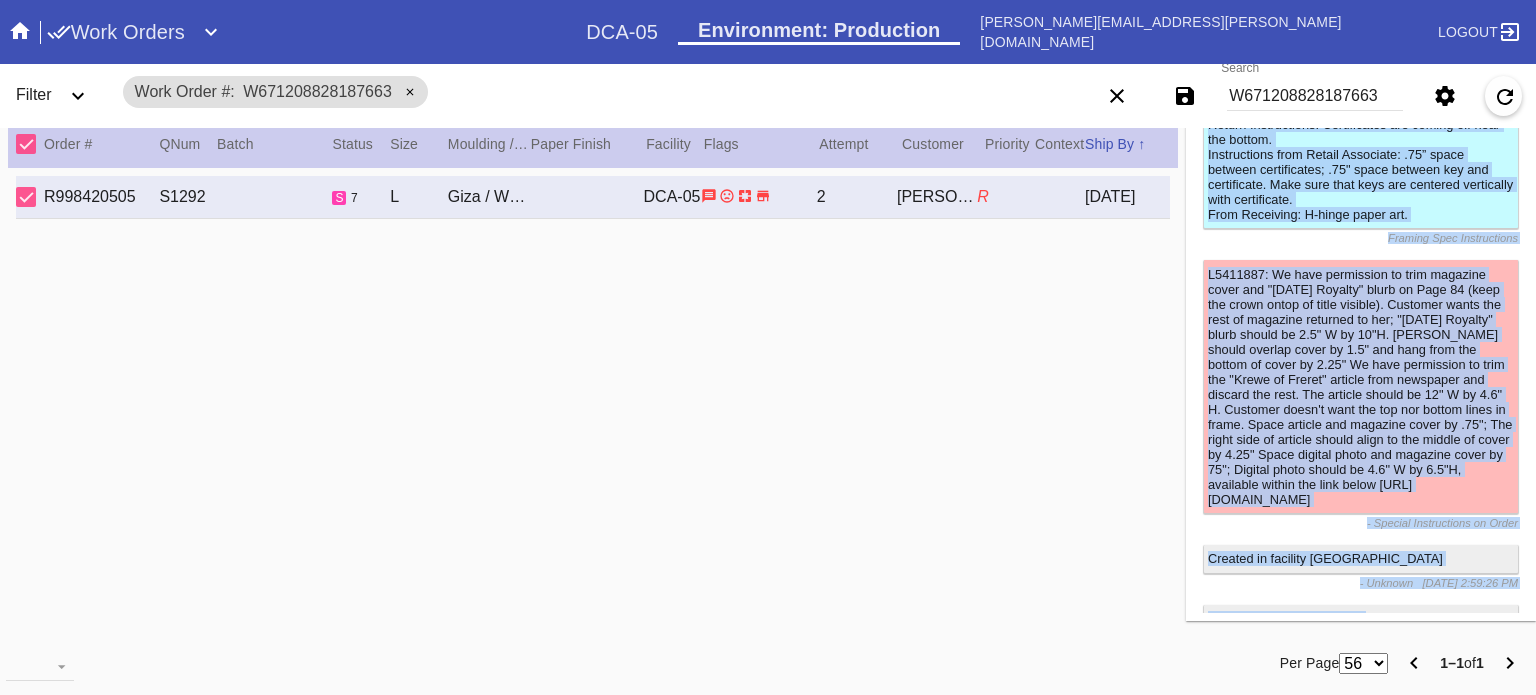 scroll, scrollTop: 0, scrollLeft: 0, axis: both 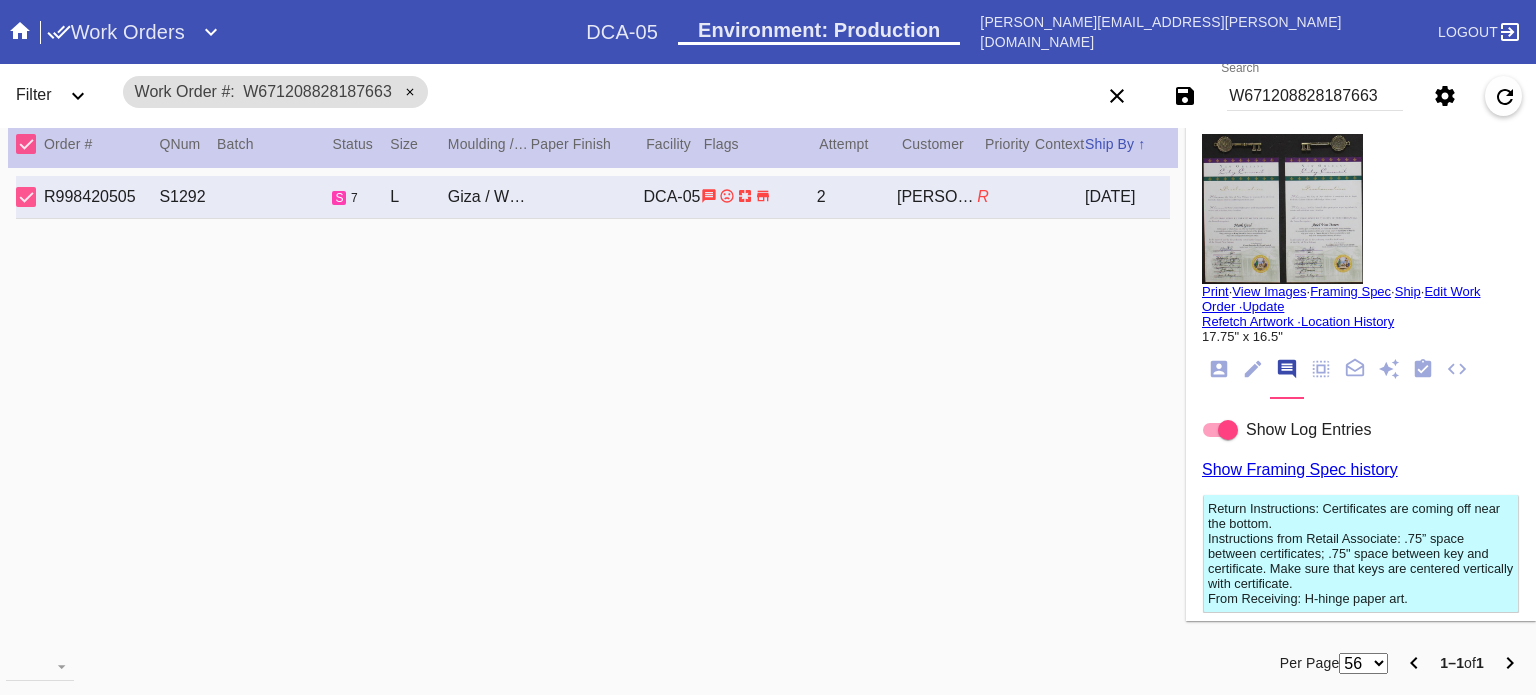drag, startPoint x: 1110, startPoint y: 455, endPoint x: 1087, endPoint y: 388, distance: 70.837845 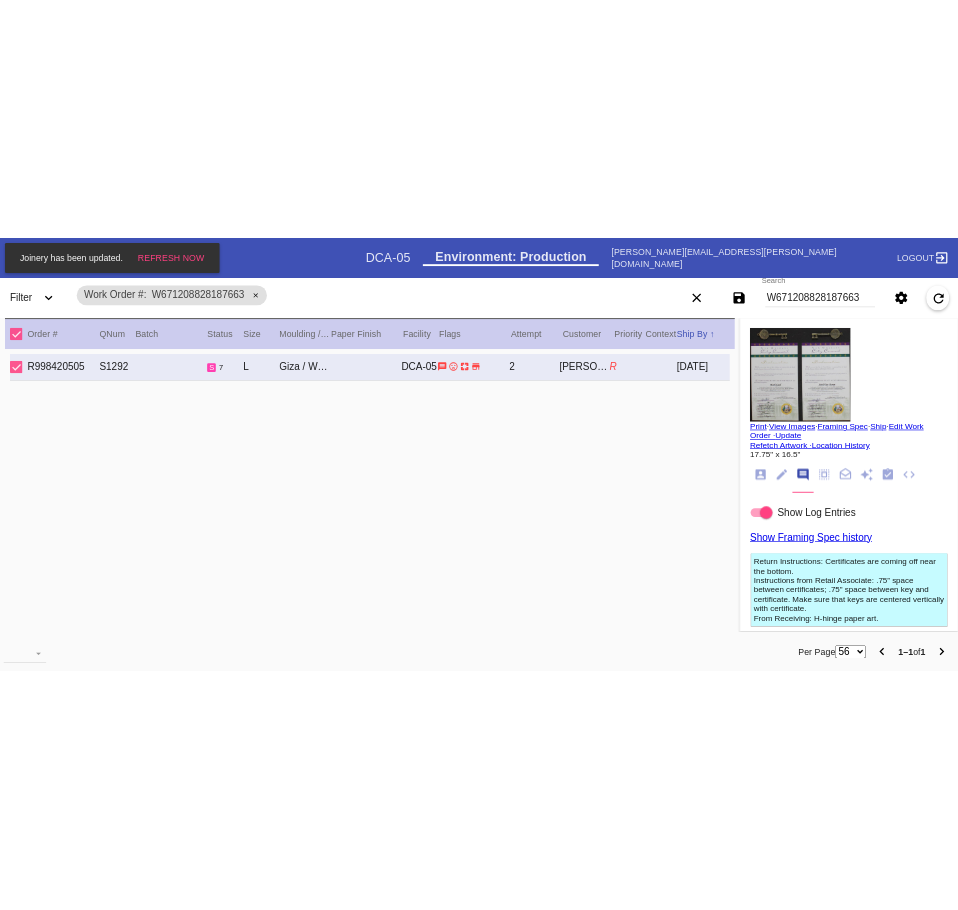 scroll, scrollTop: 123, scrollLeft: 0, axis: vertical 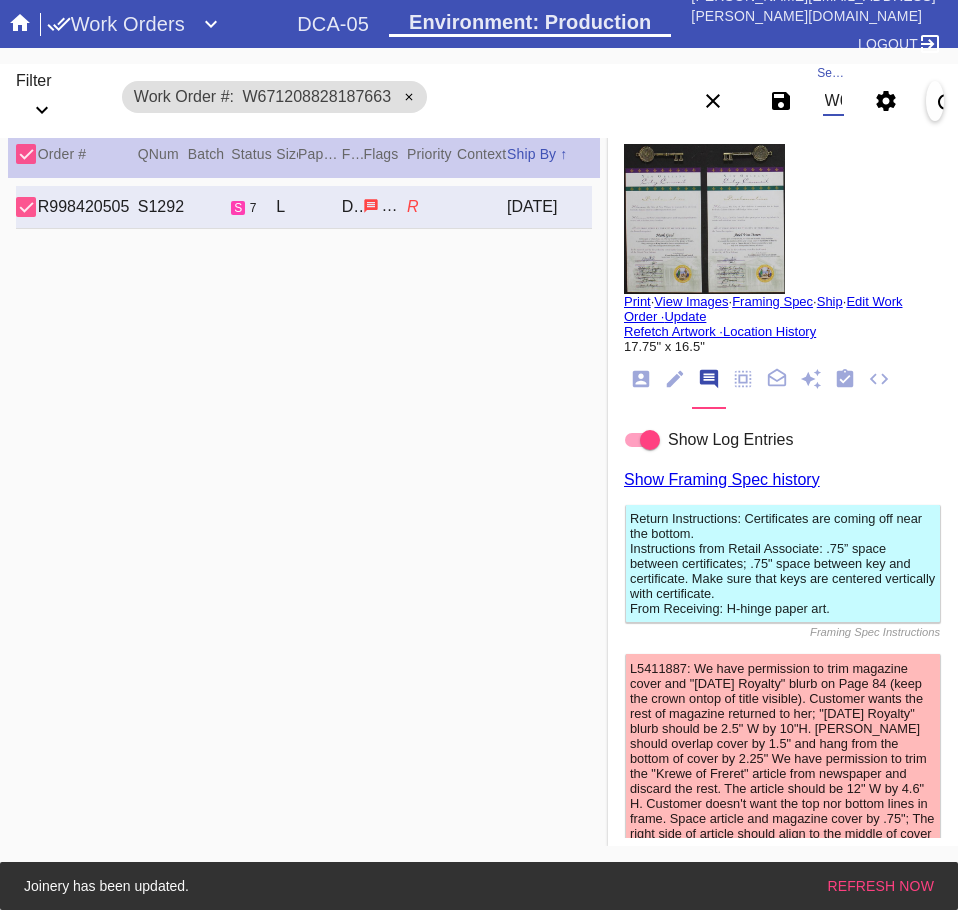 click on "W671208828187663" at bounding box center (833, 101) 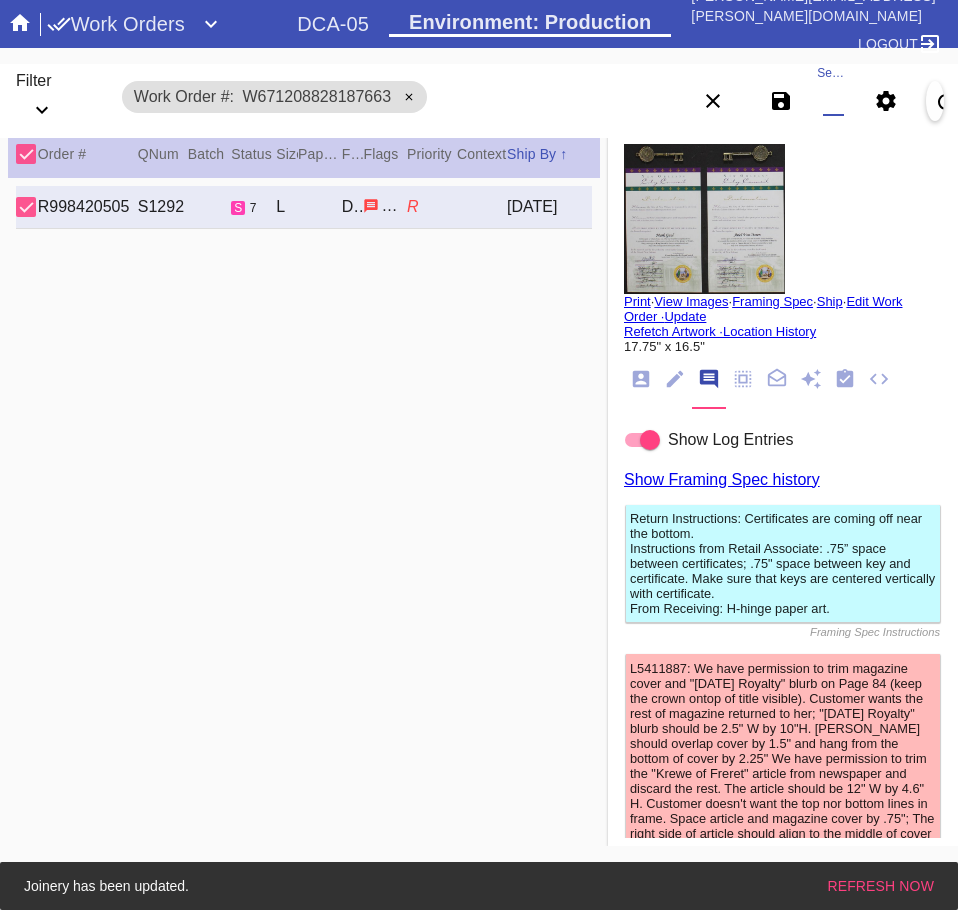 paste on "#M761632188" 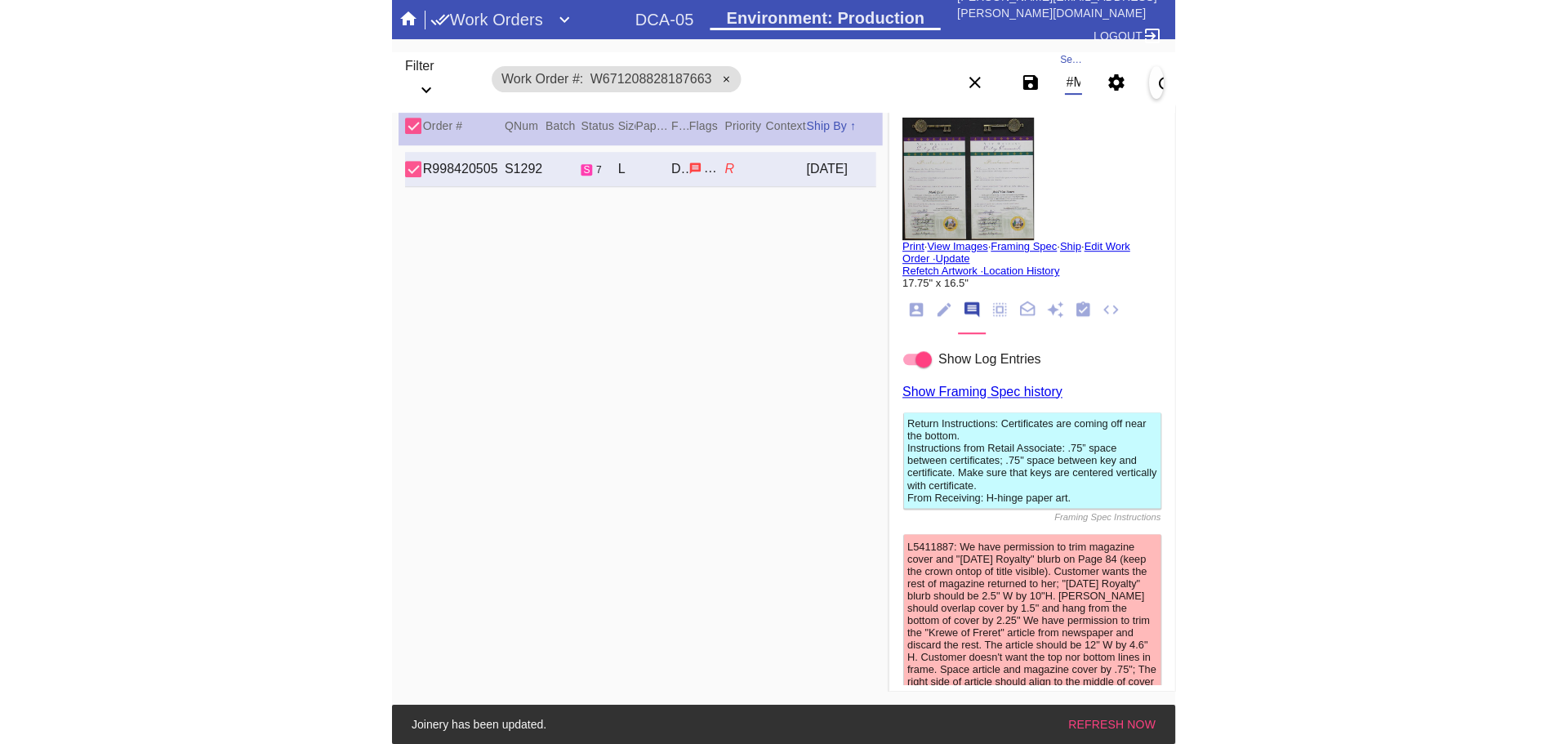 scroll, scrollTop: 0, scrollLeft: 69, axis: horizontal 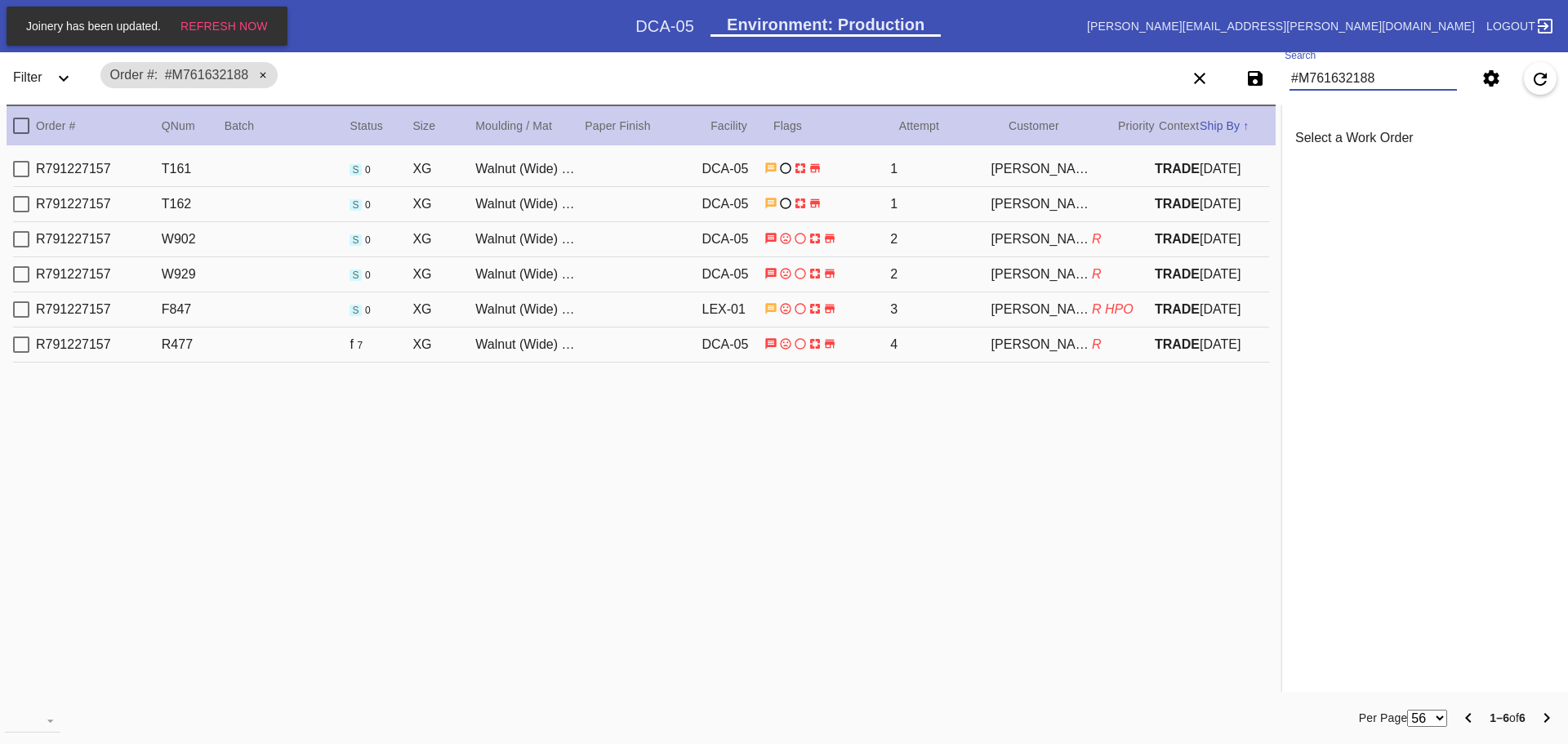 type on "#M761632188" 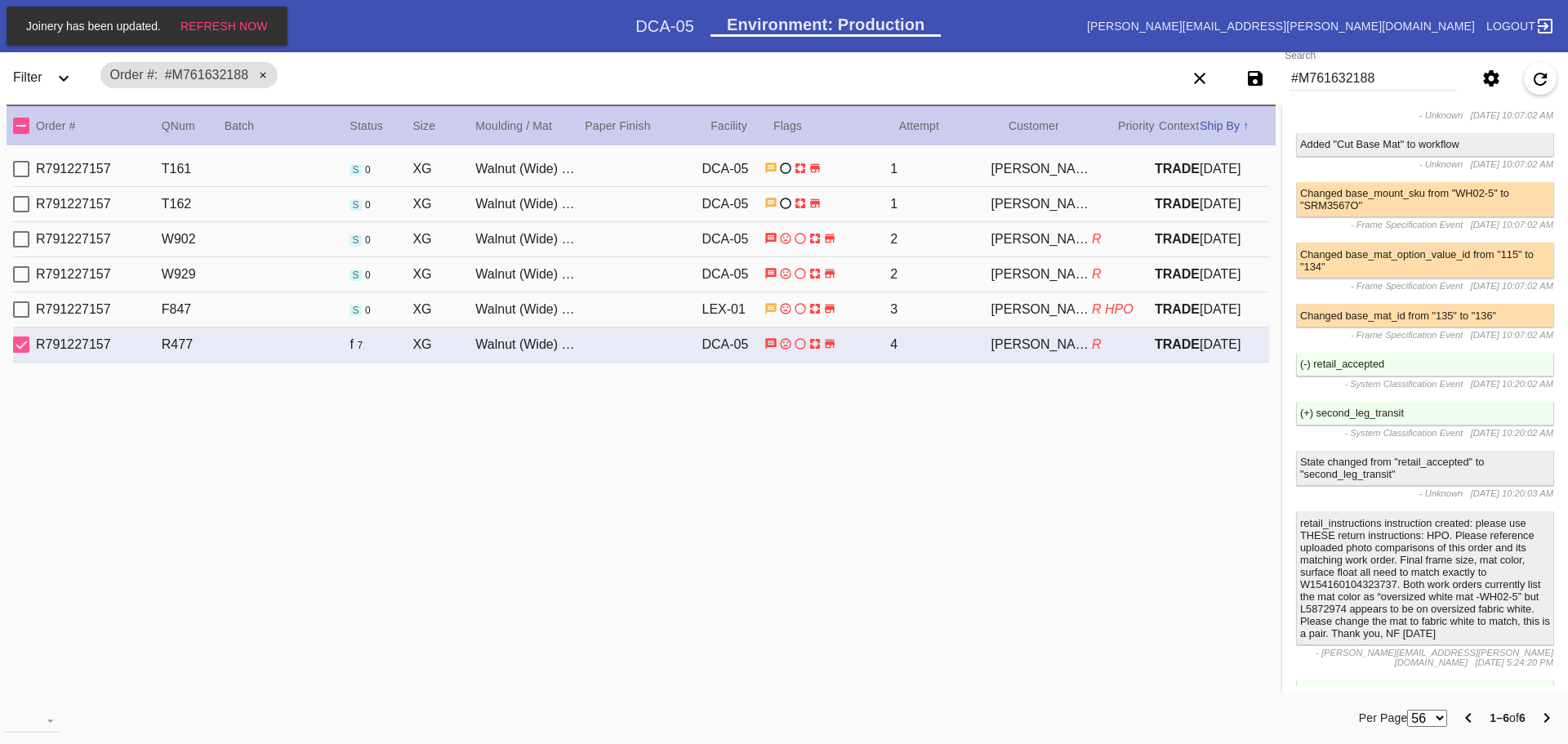 scroll, scrollTop: 1919, scrollLeft: 0, axis: vertical 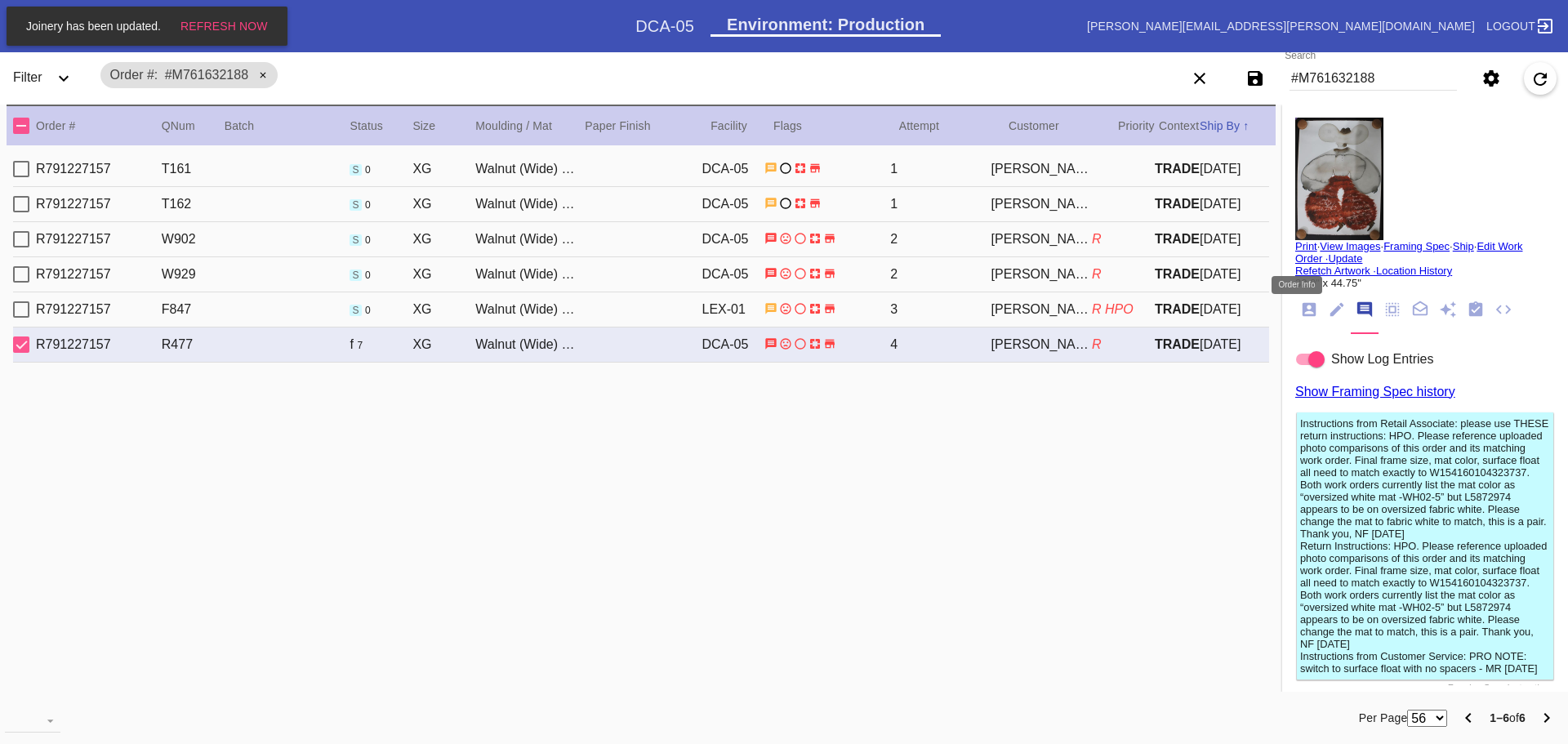 click 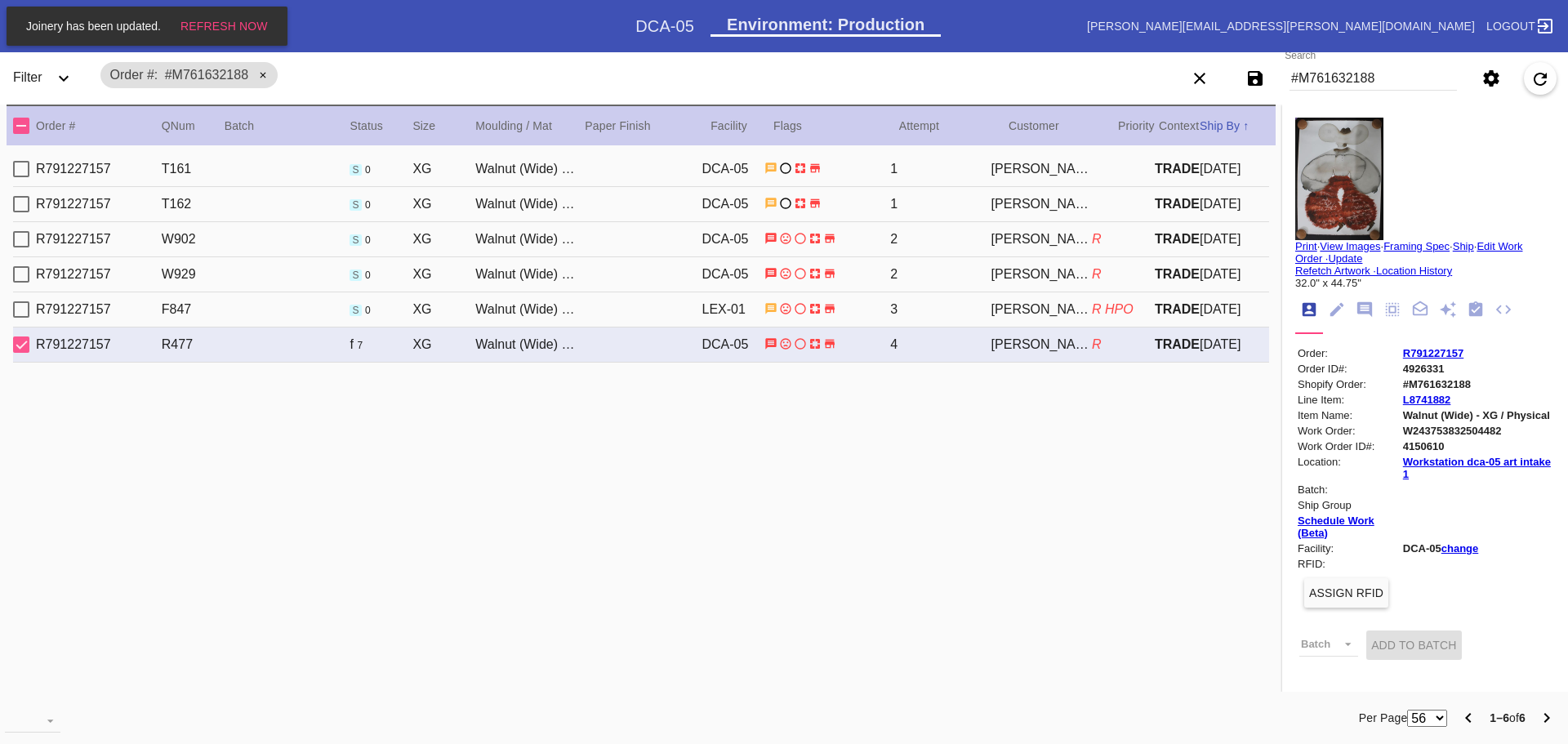 scroll, scrollTop: 20, scrollLeft: 0, axis: vertical 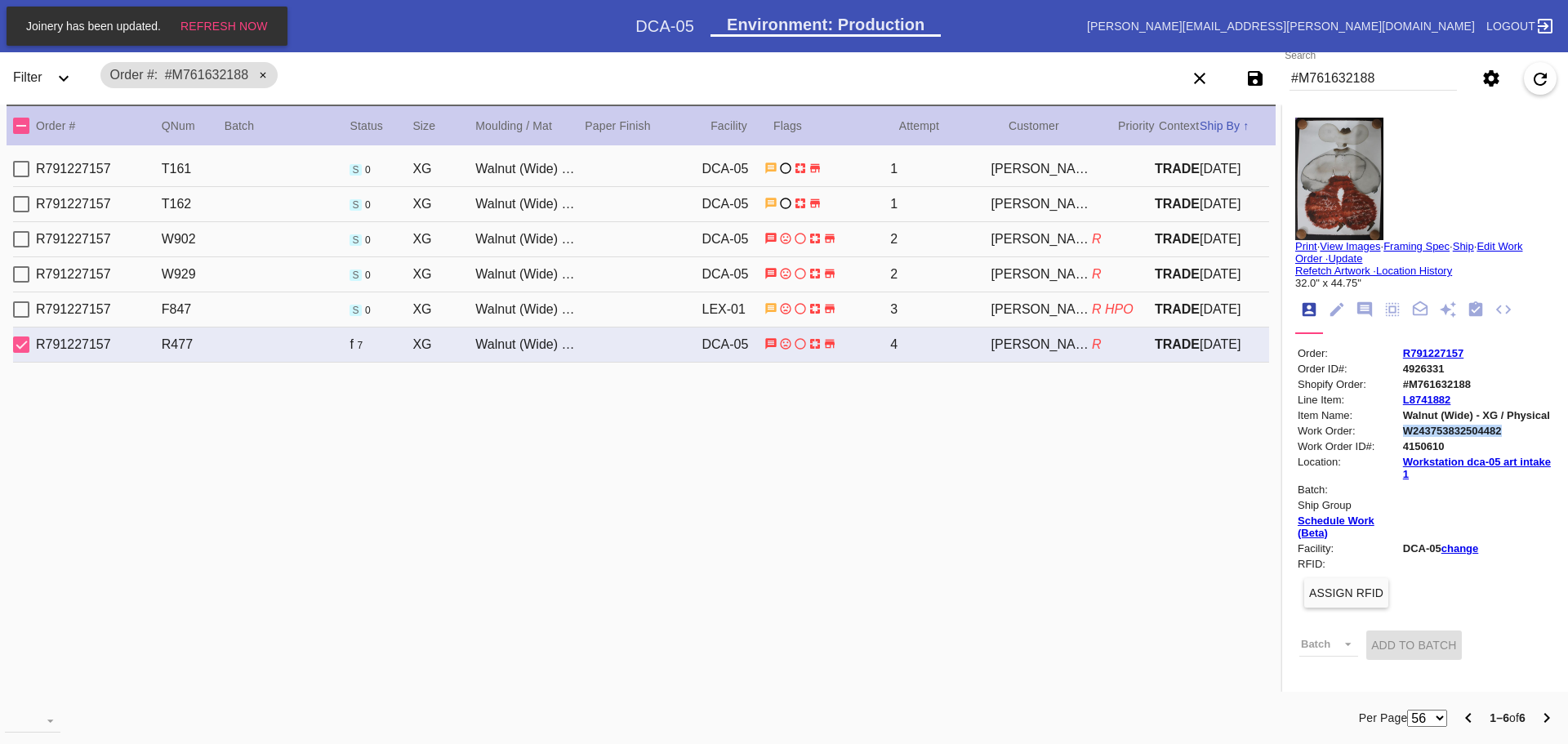 drag, startPoint x: 1487, startPoint y: 443, endPoint x: 1385, endPoint y: 442, distance: 102.005 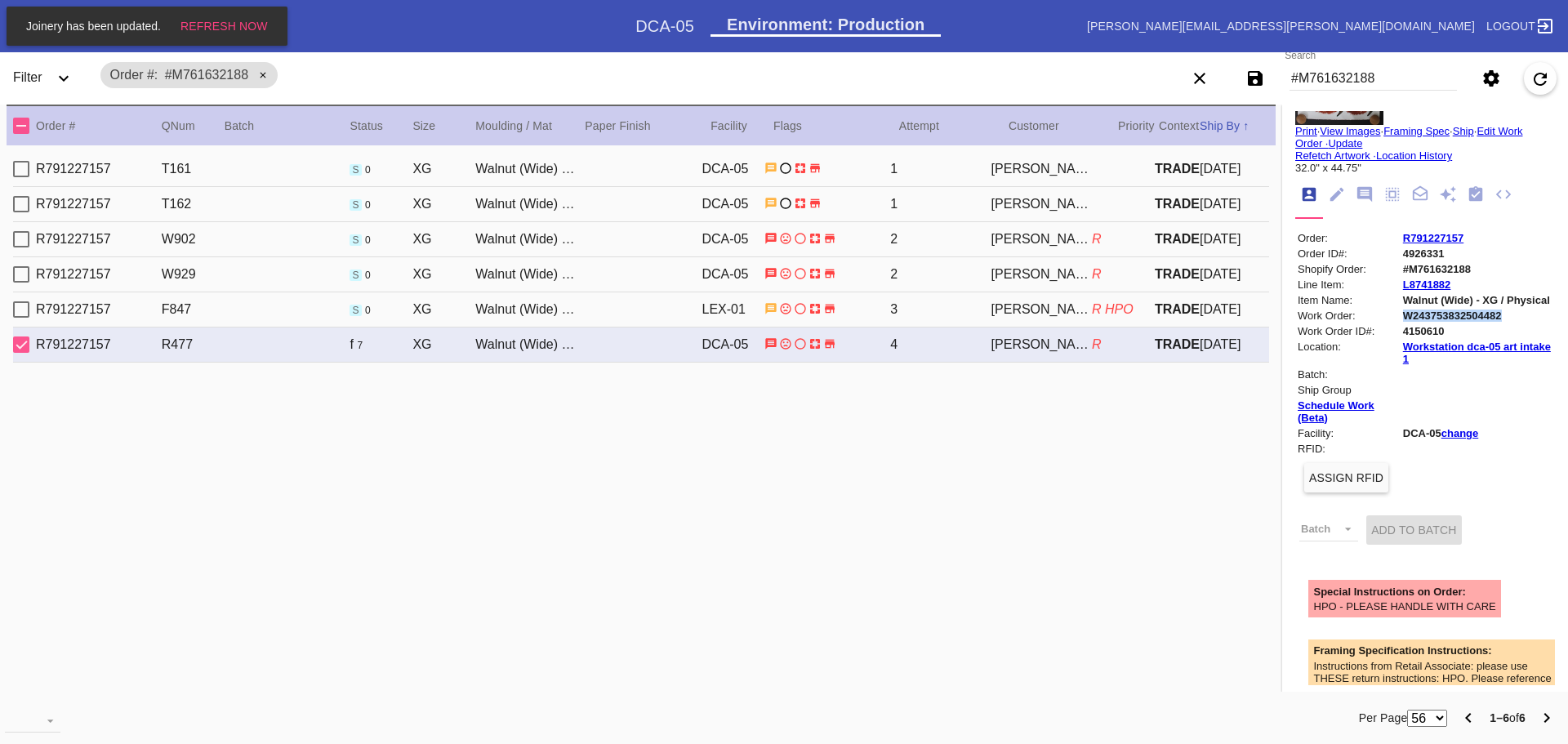 scroll, scrollTop: 0, scrollLeft: 0, axis: both 